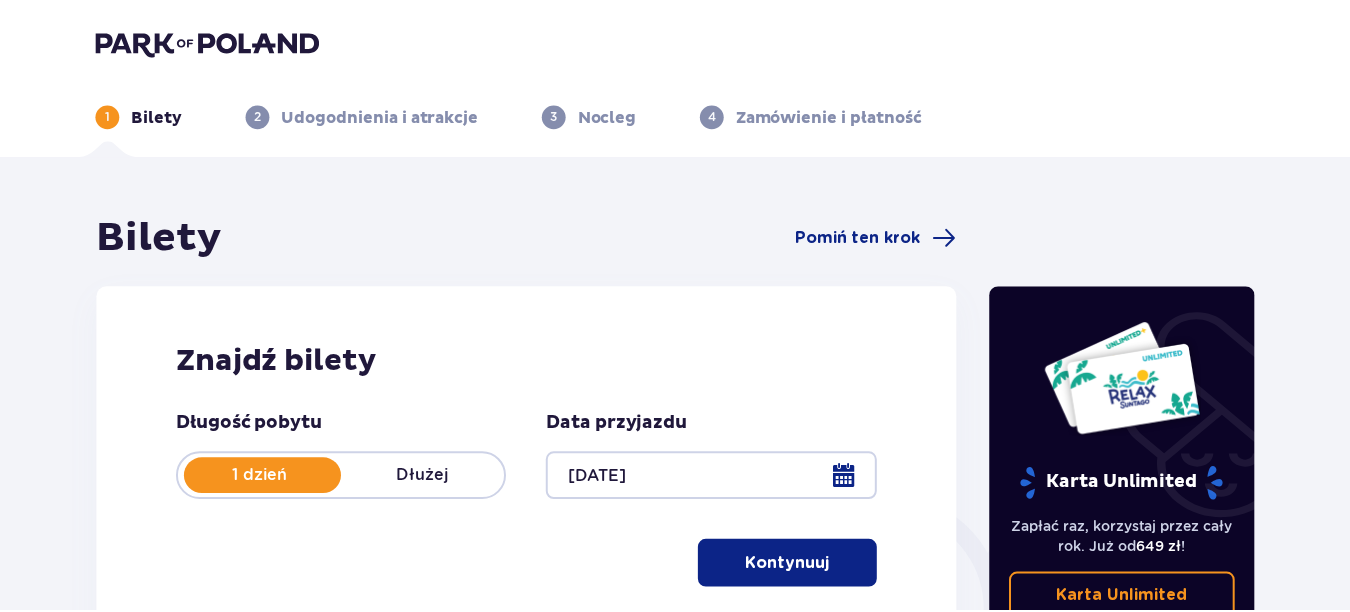 scroll, scrollTop: 0, scrollLeft: 0, axis: both 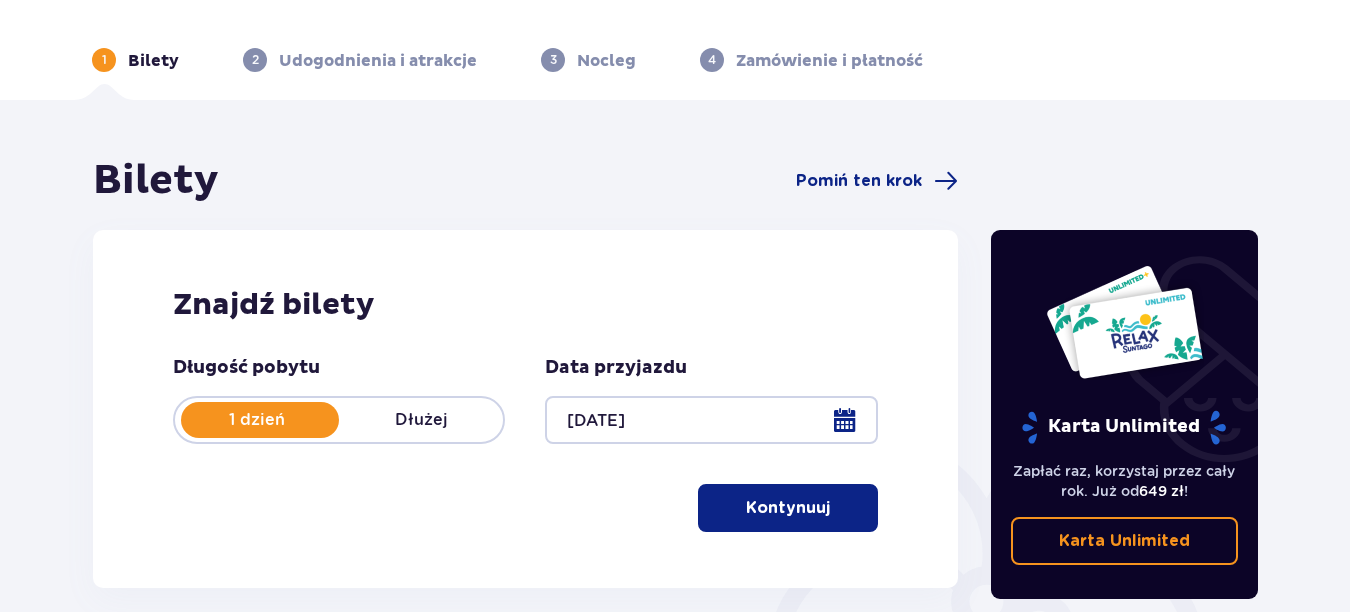 click on "Kontynuuj" at bounding box center (788, 508) 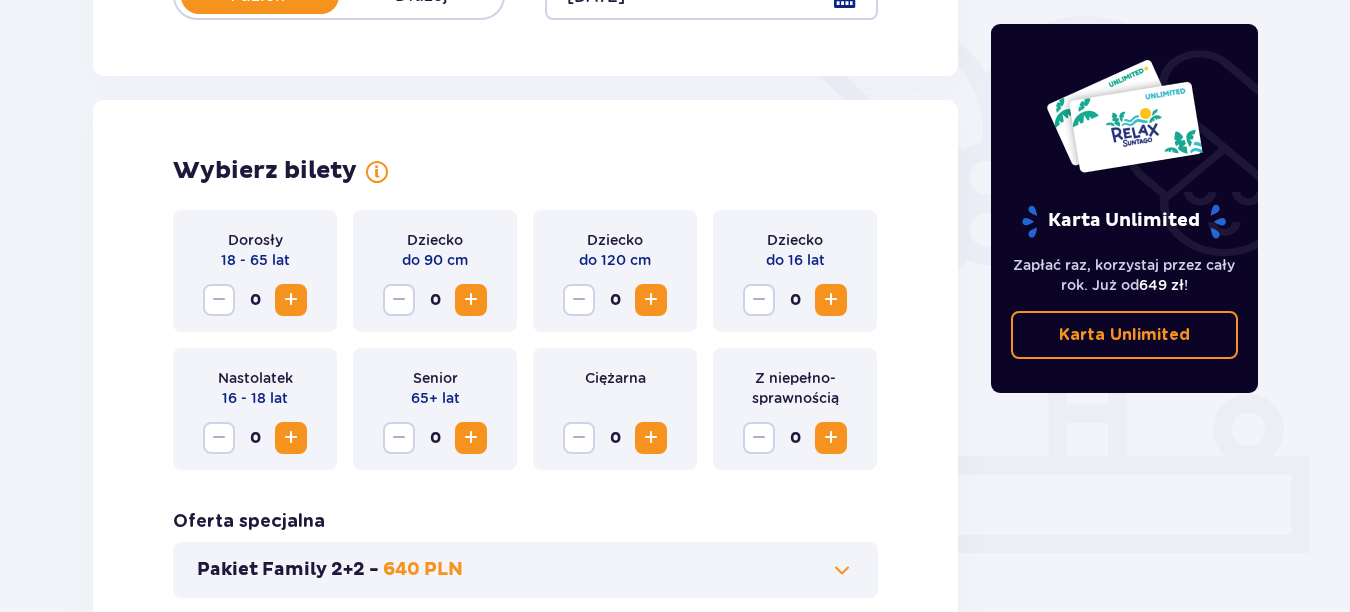 scroll, scrollTop: 556, scrollLeft: 0, axis: vertical 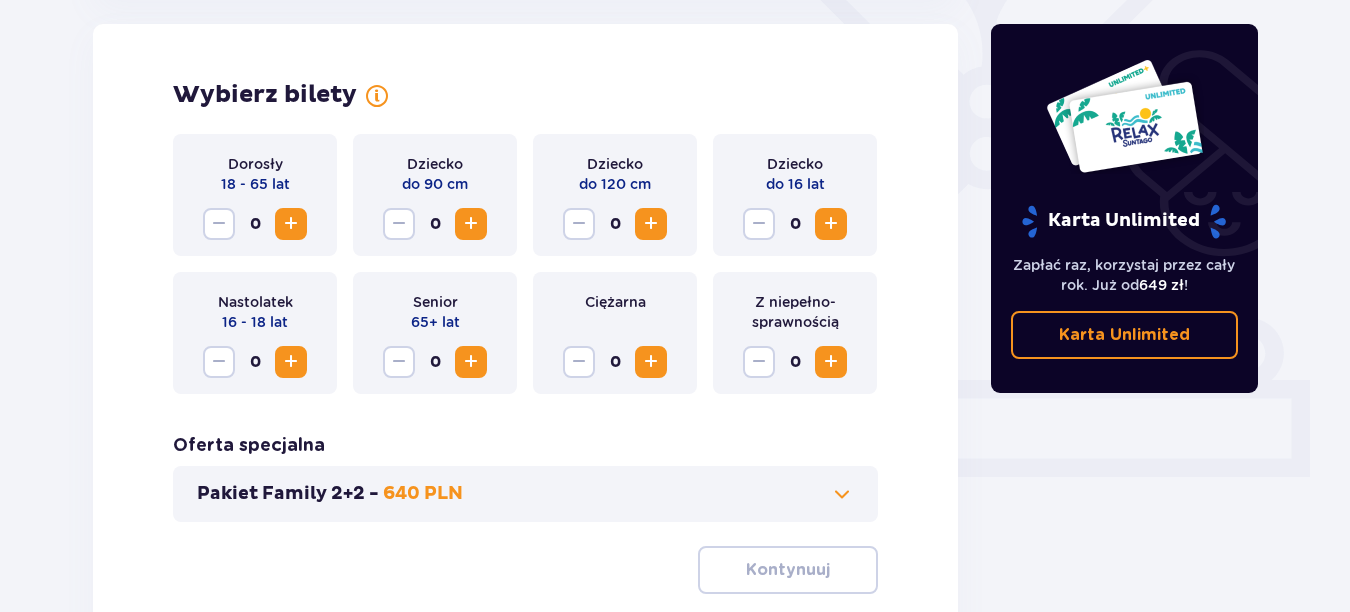 click at bounding box center (831, 224) 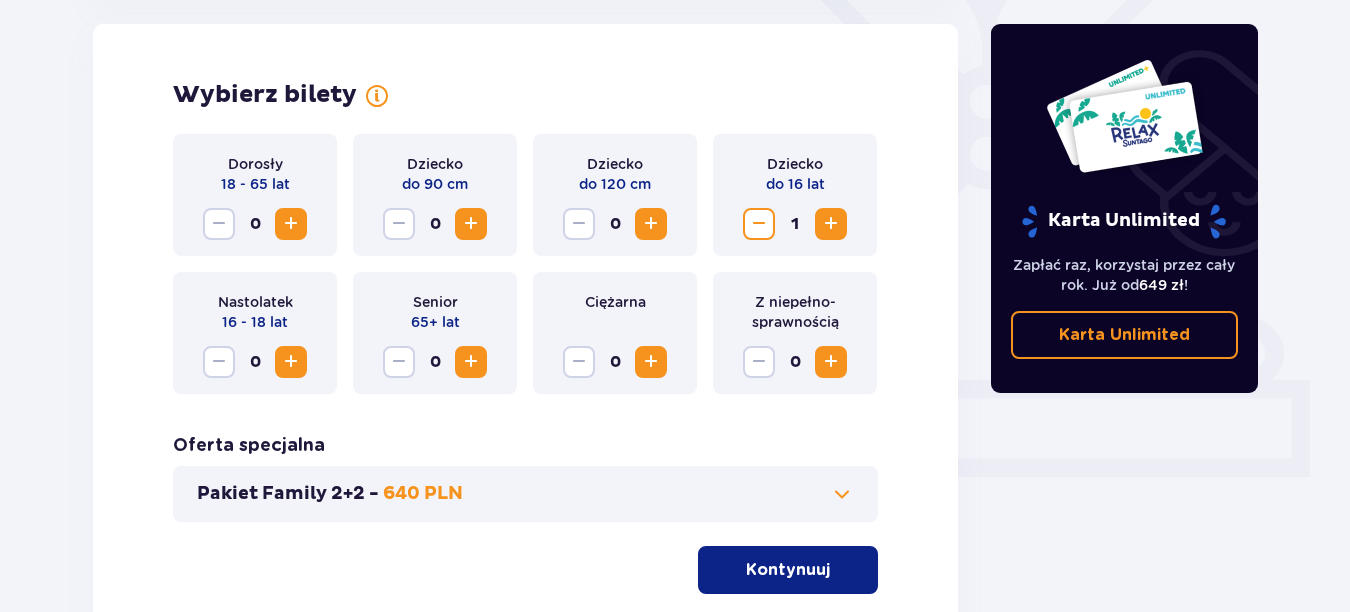 click at bounding box center [291, 224] 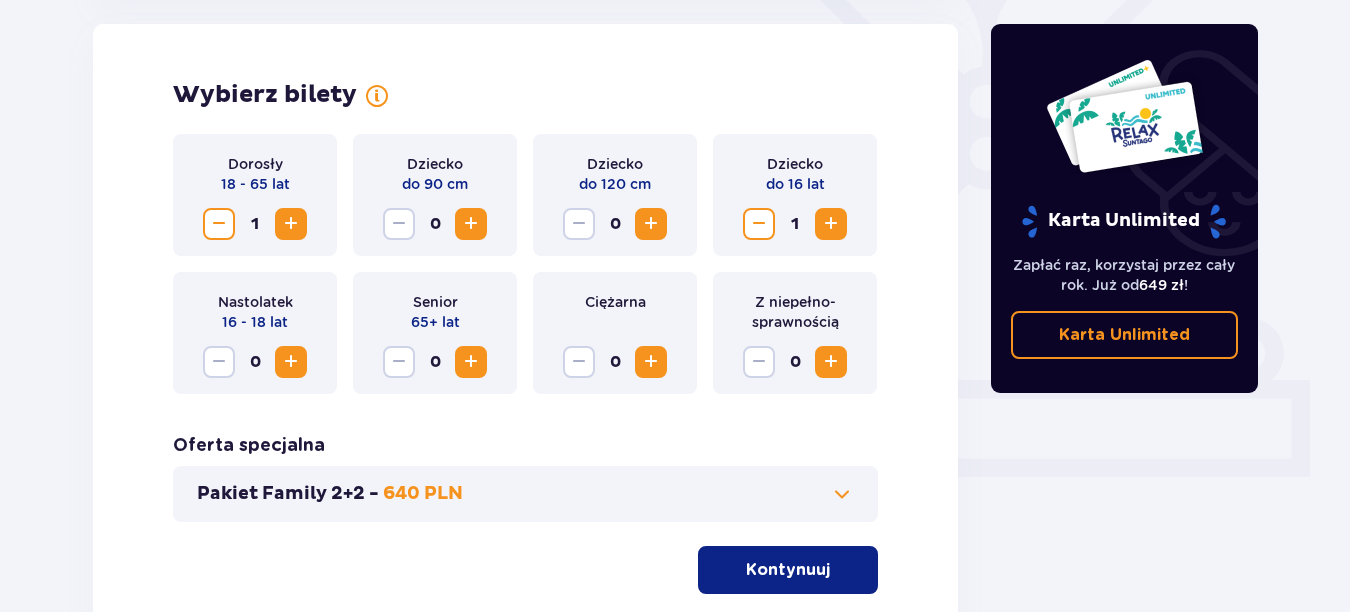 click at bounding box center (291, 224) 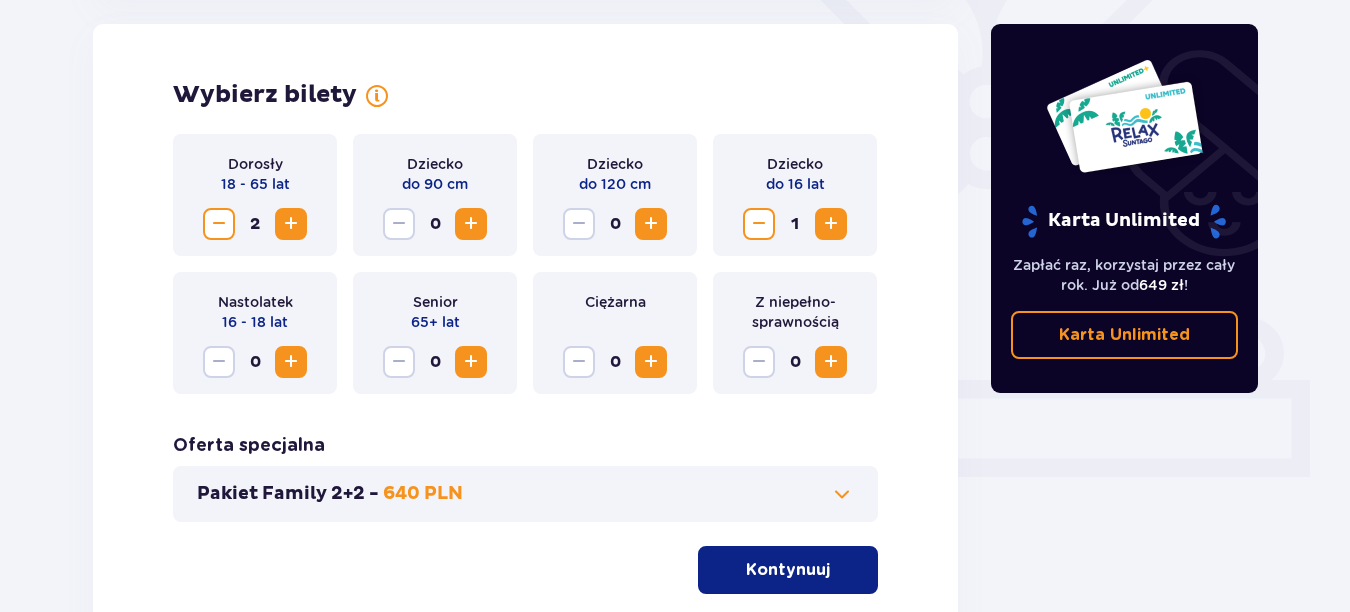 click at bounding box center (219, 224) 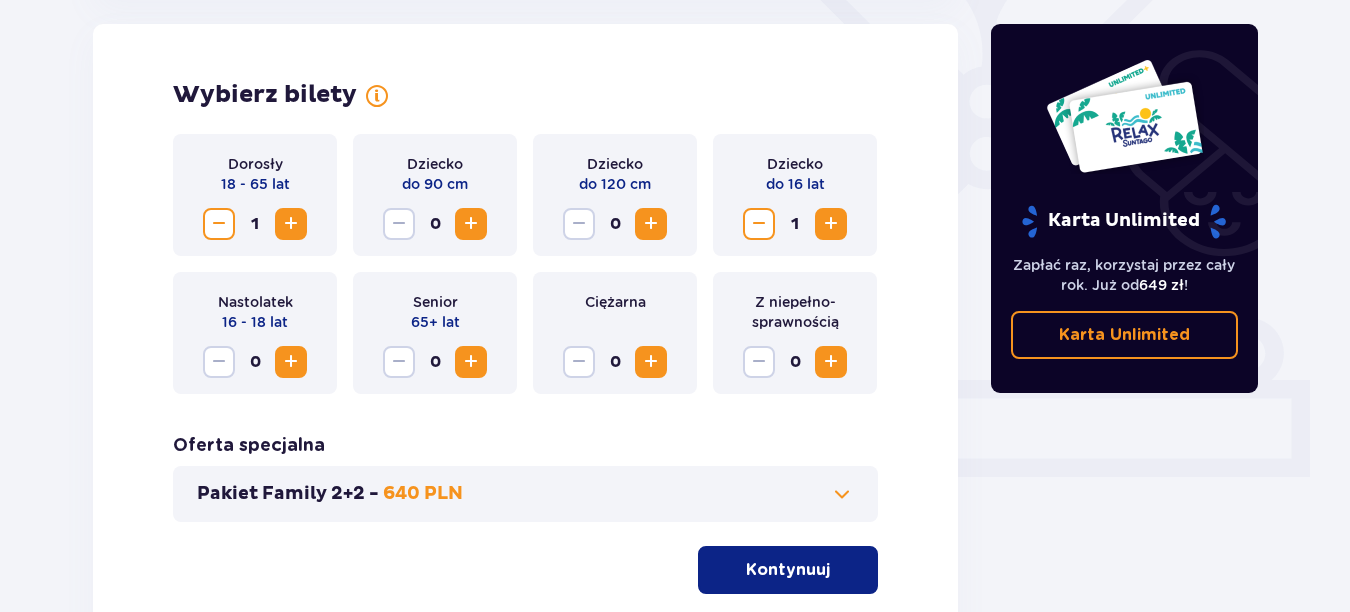 click on "Kontynuuj" at bounding box center [788, 570] 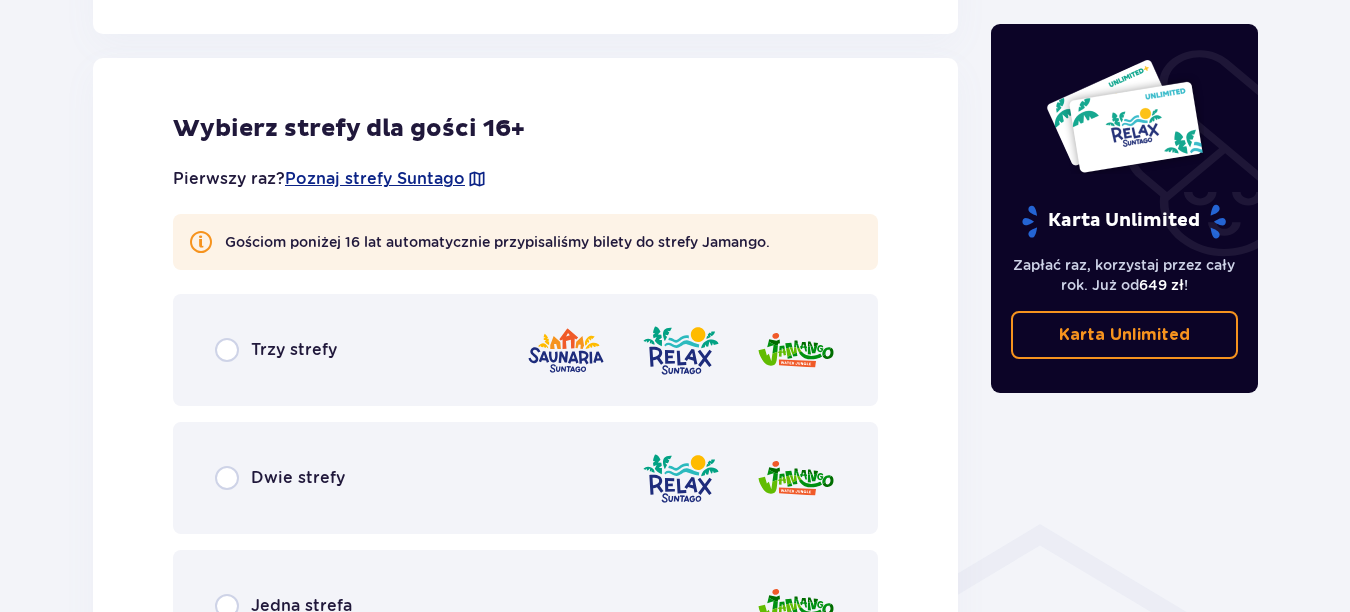 scroll, scrollTop: 1110, scrollLeft: 0, axis: vertical 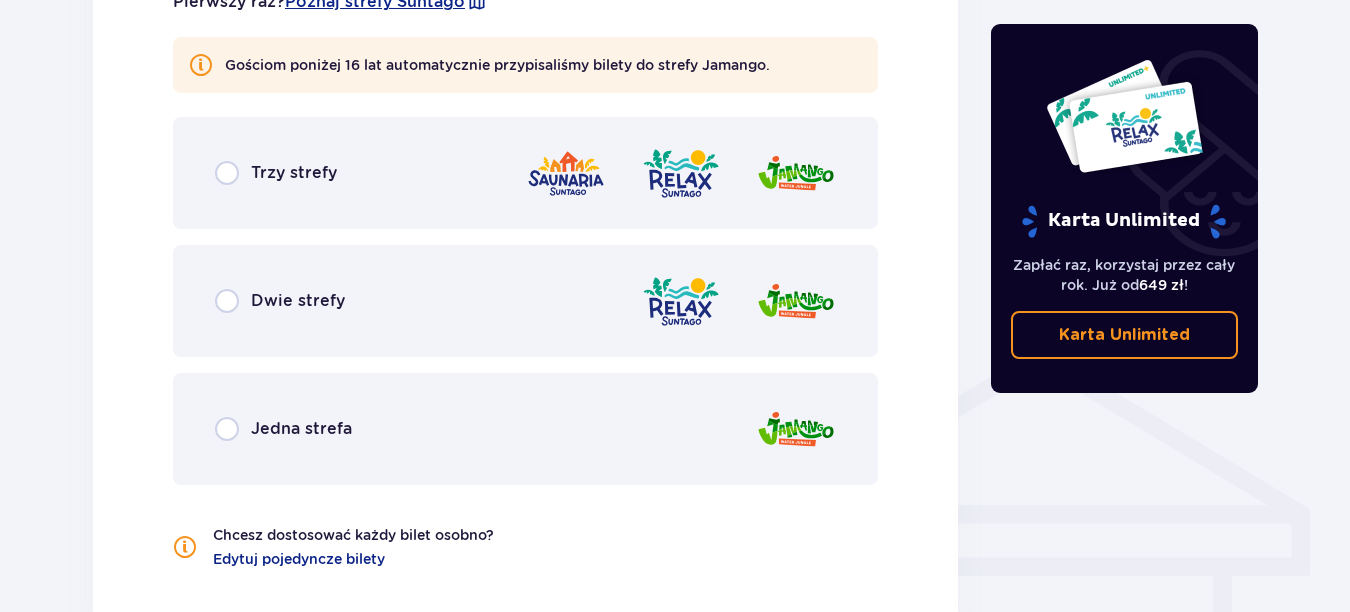 drag, startPoint x: 1348, startPoint y: 426, endPoint x: 1351, endPoint y: 395, distance: 31.144823 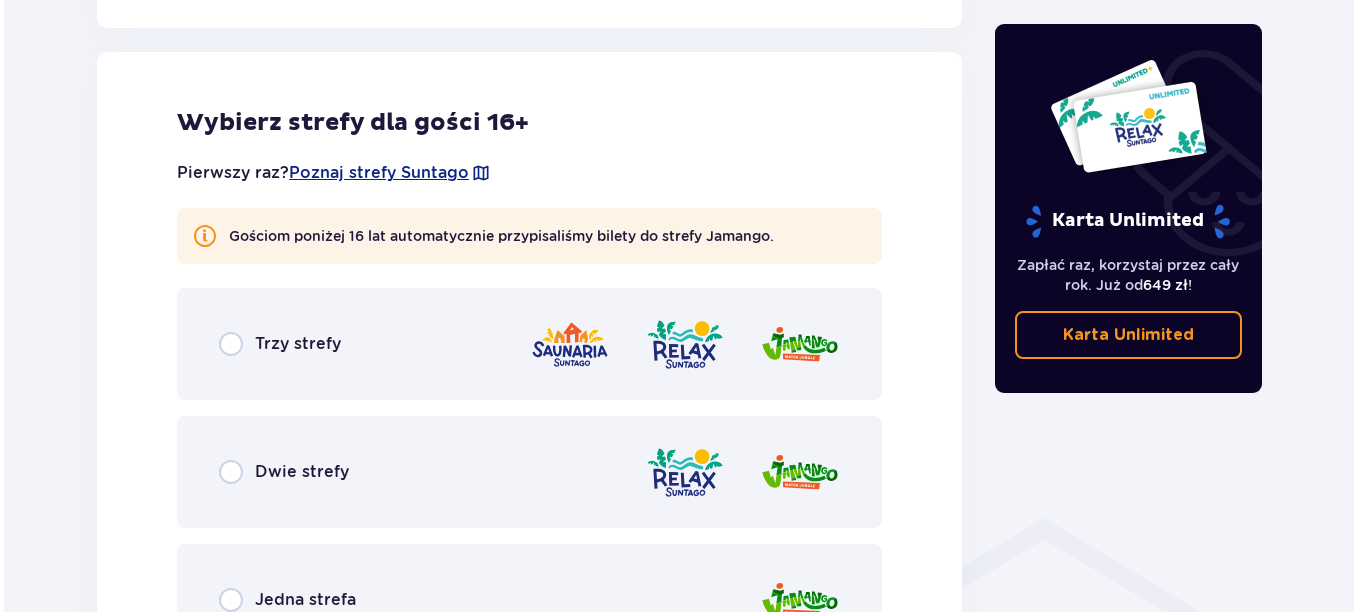 scroll, scrollTop: 1109, scrollLeft: 0, axis: vertical 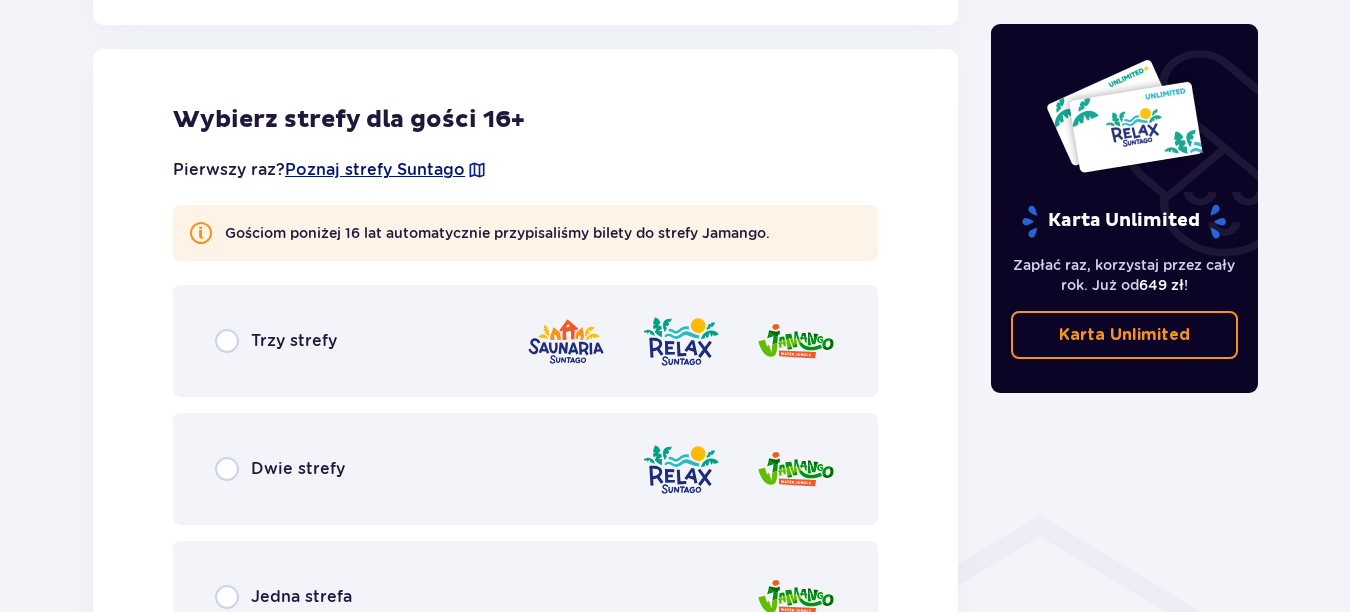 click on "Poznaj strefy Suntago" at bounding box center (375, 170) 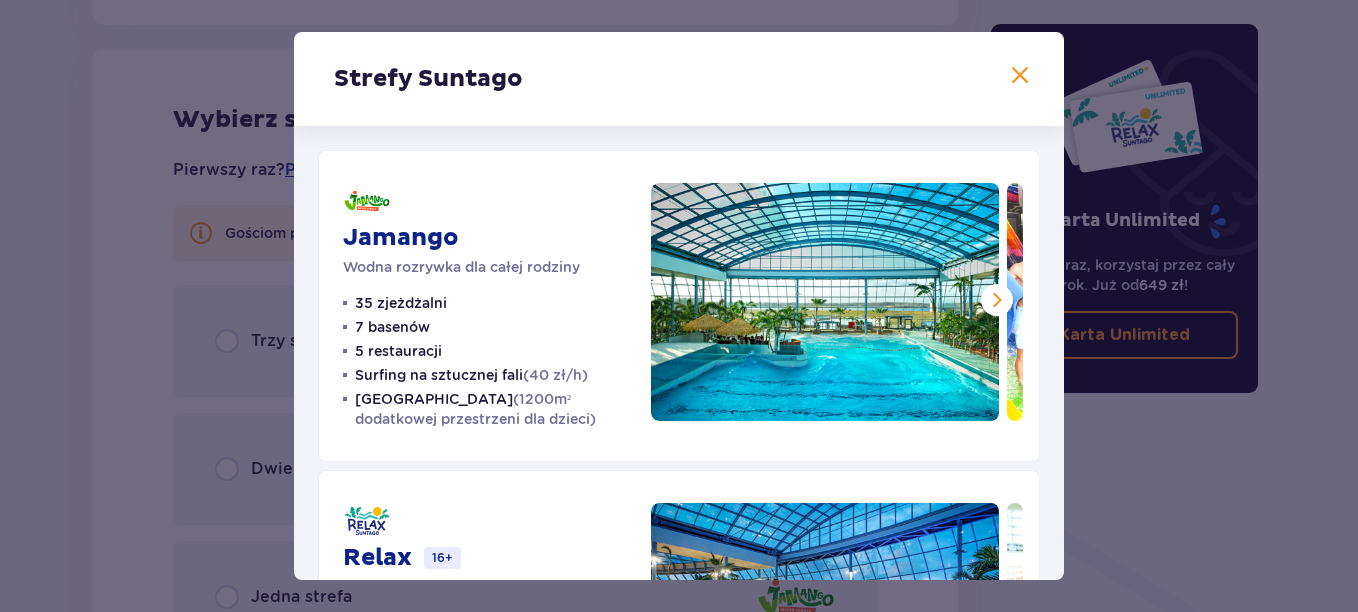 click at bounding box center (997, 300) 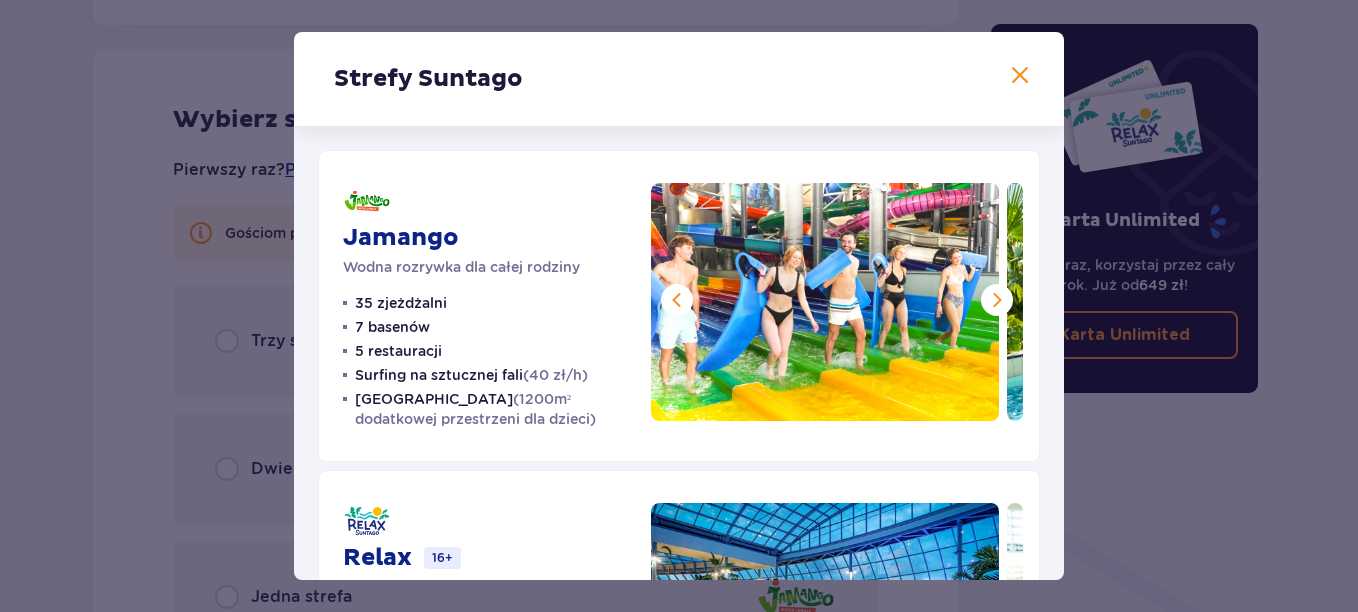 click at bounding box center [997, 300] 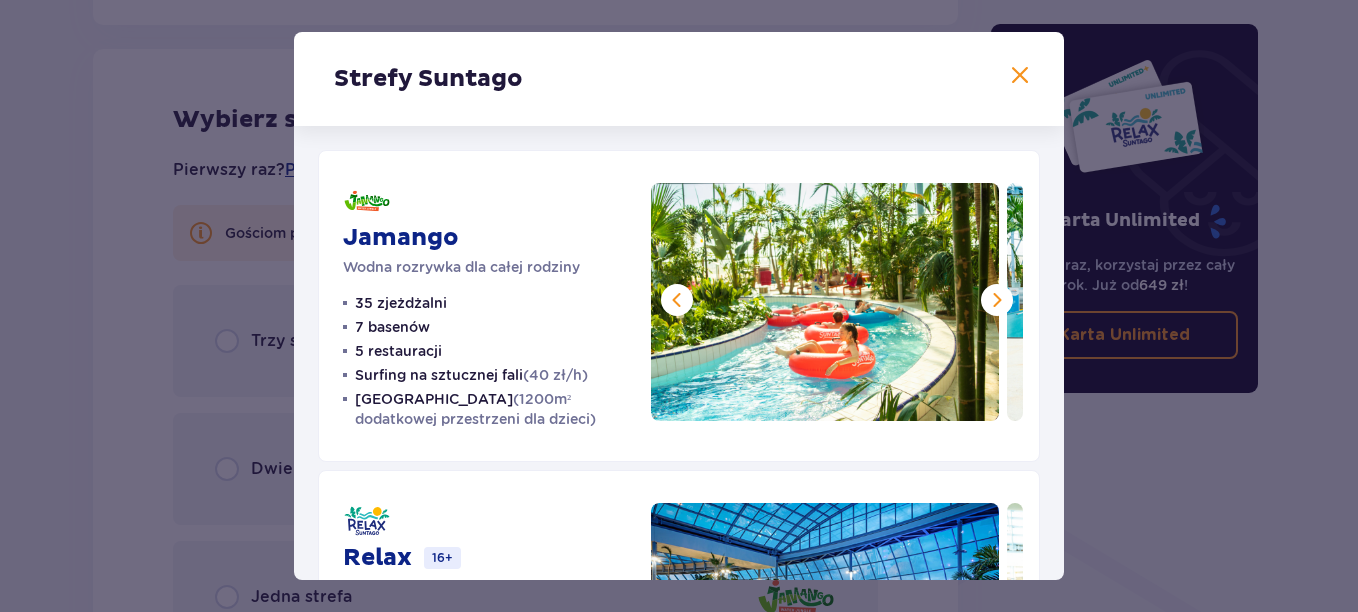 click at bounding box center [997, 300] 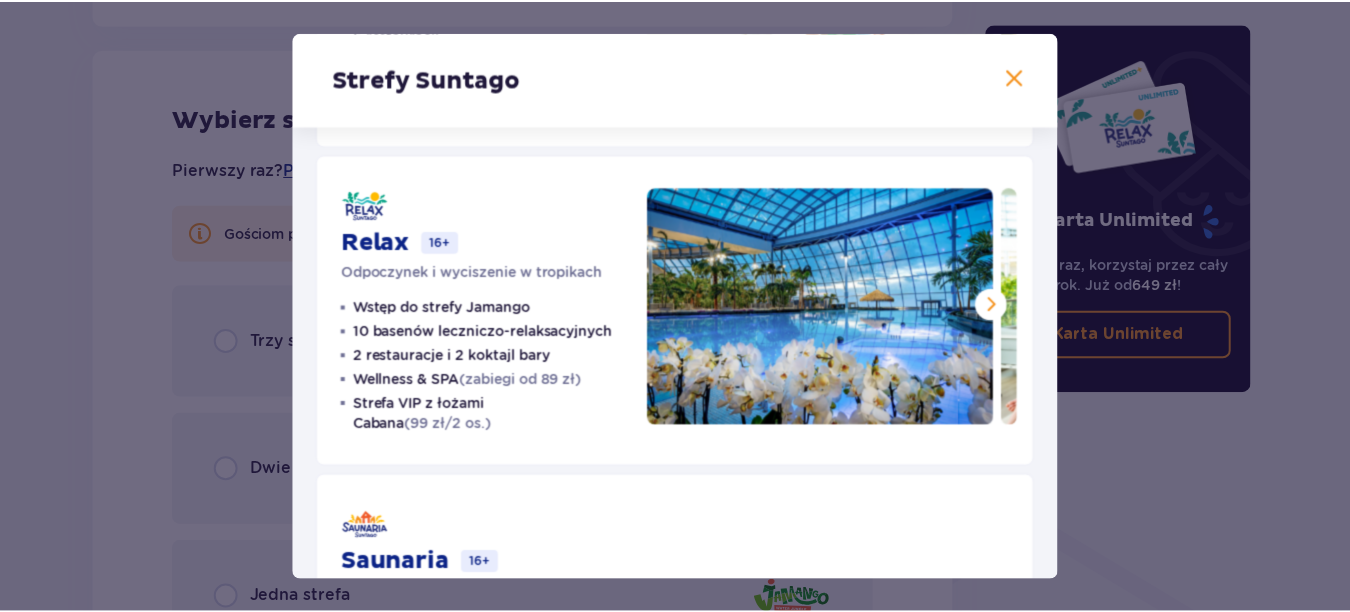 scroll, scrollTop: 317, scrollLeft: 0, axis: vertical 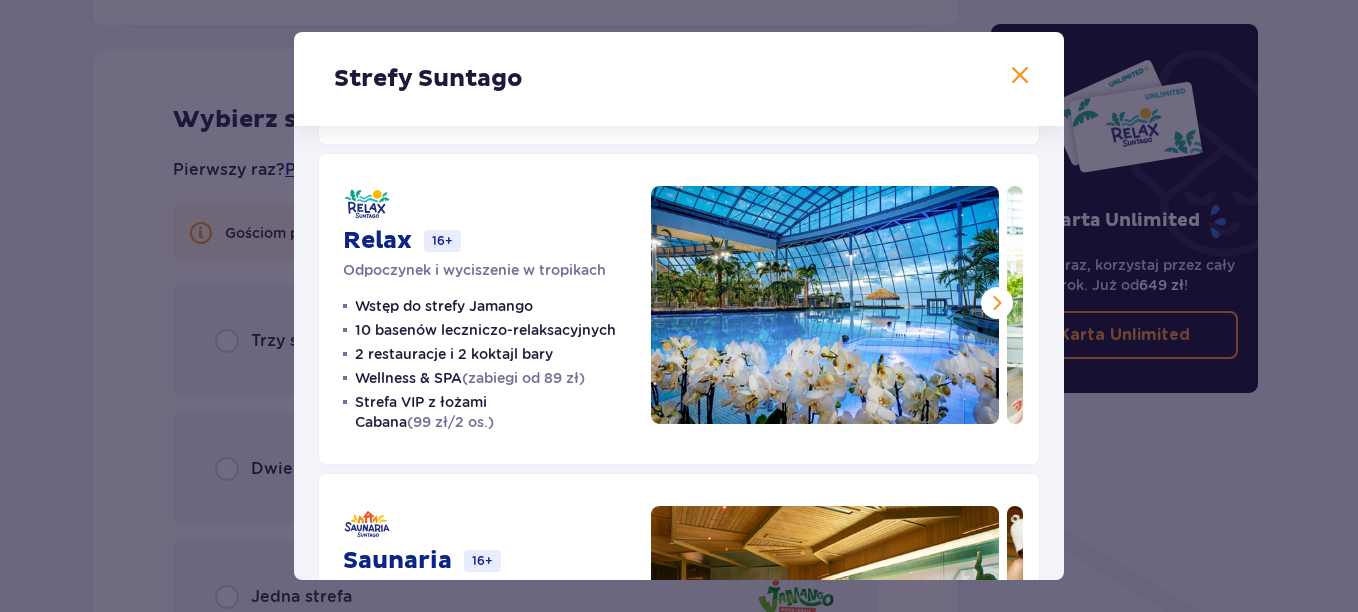 click at bounding box center (1020, 76) 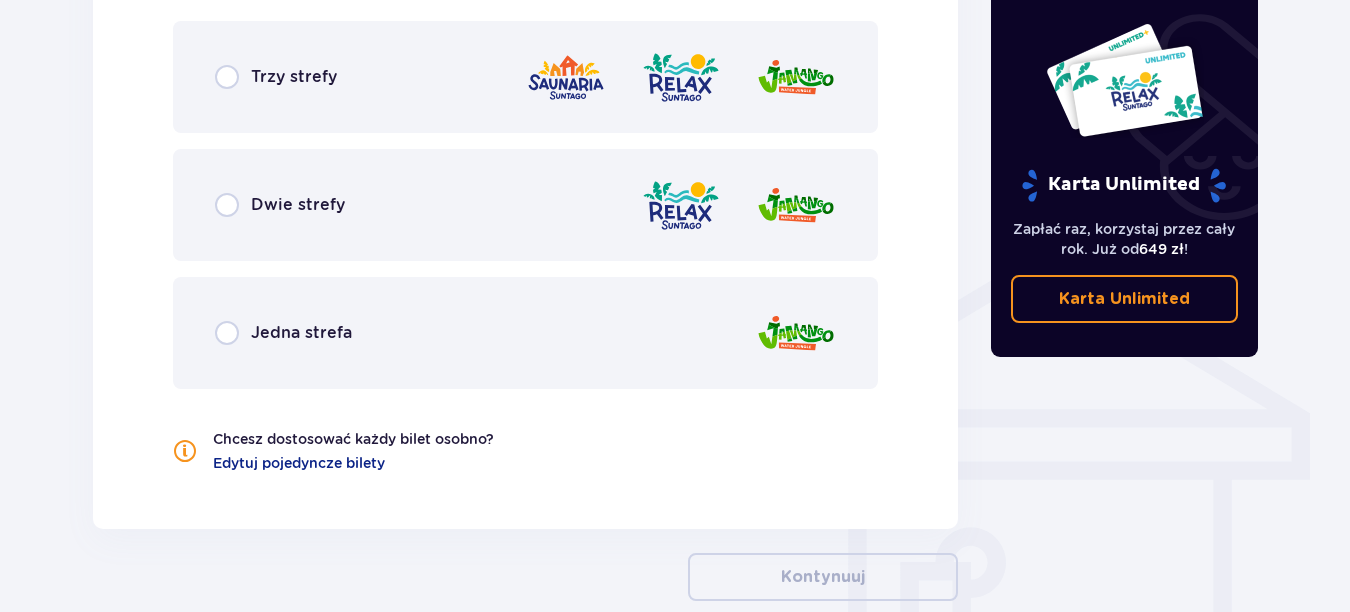 scroll, scrollTop: 1420, scrollLeft: 0, axis: vertical 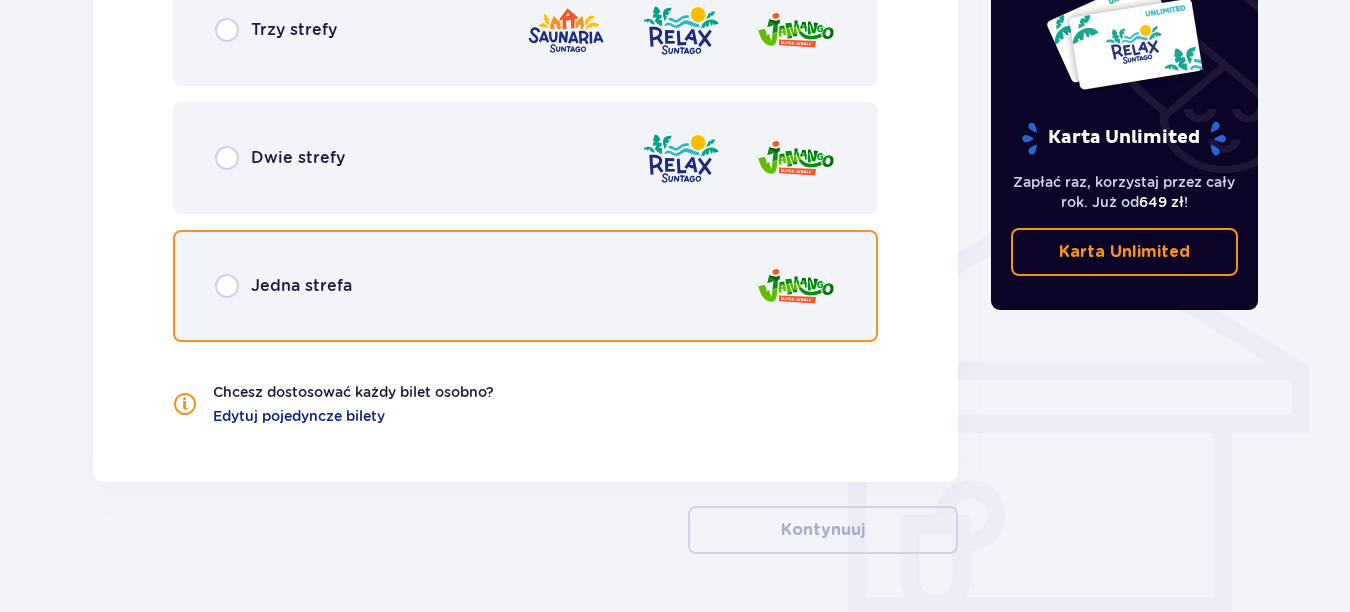 click at bounding box center [227, 286] 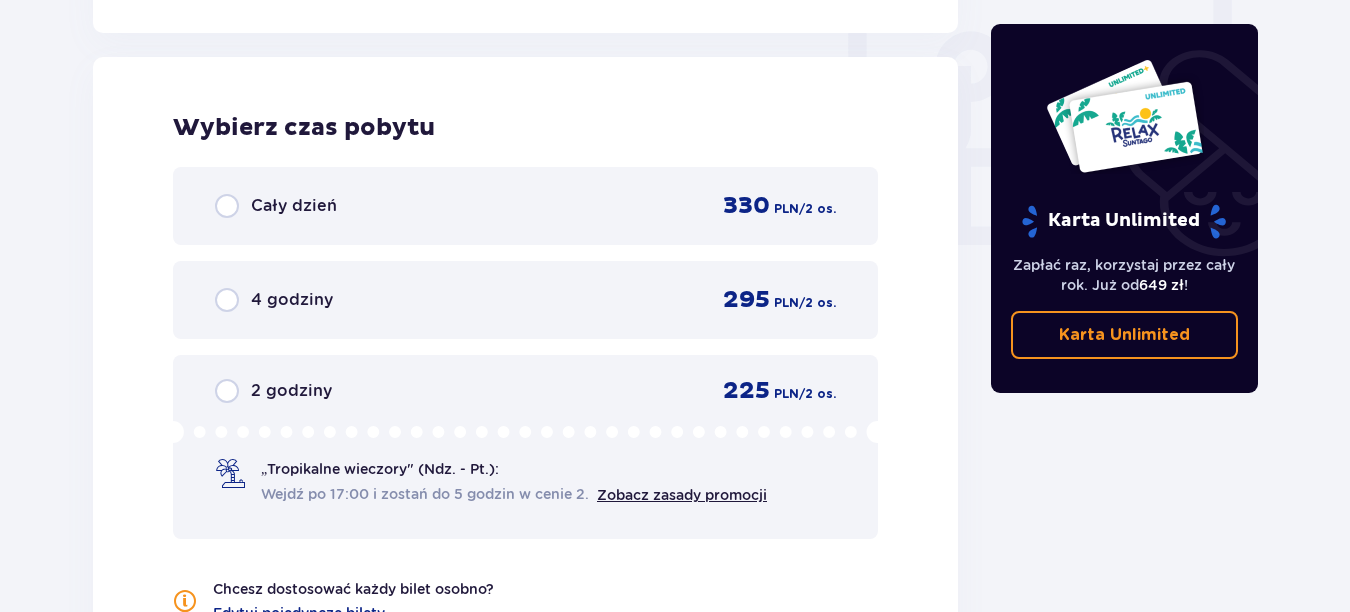 scroll, scrollTop: 1878, scrollLeft: 0, axis: vertical 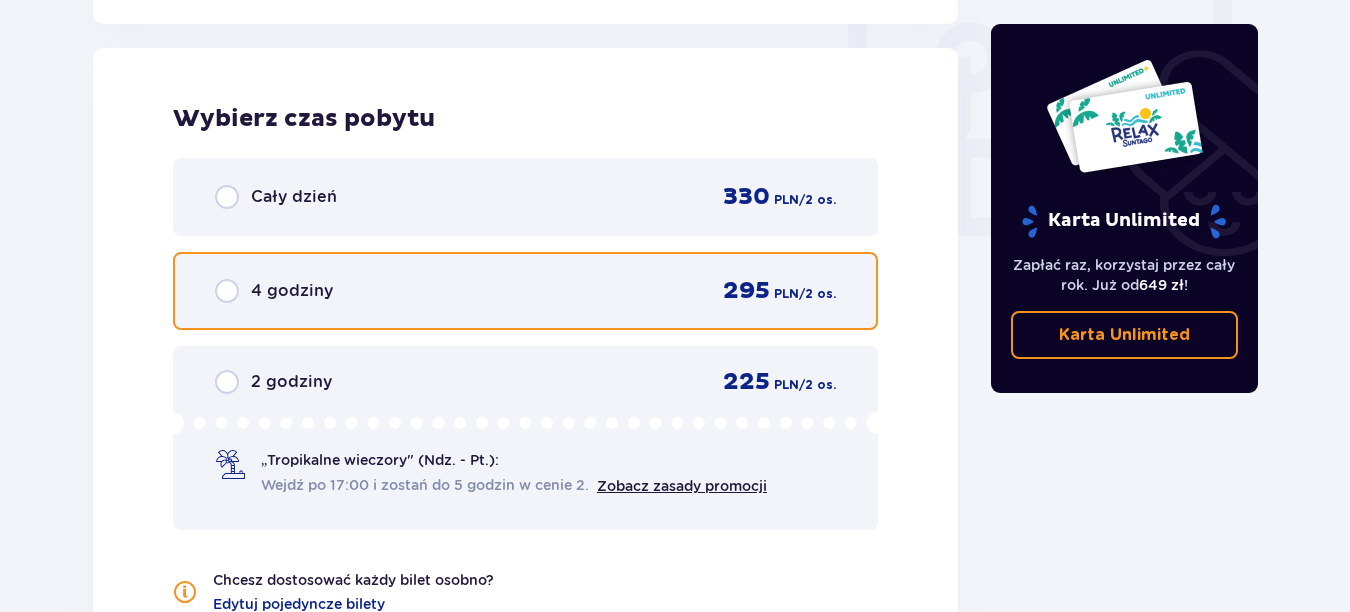 click at bounding box center [227, 291] 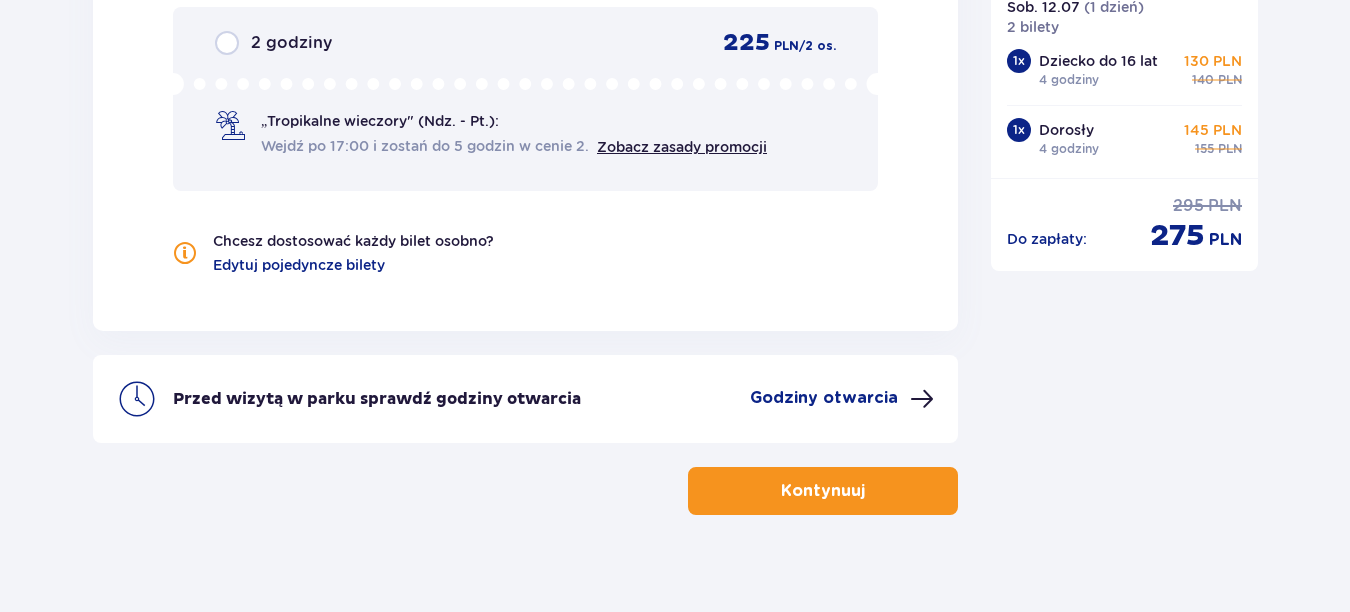 scroll, scrollTop: 2240, scrollLeft: 0, axis: vertical 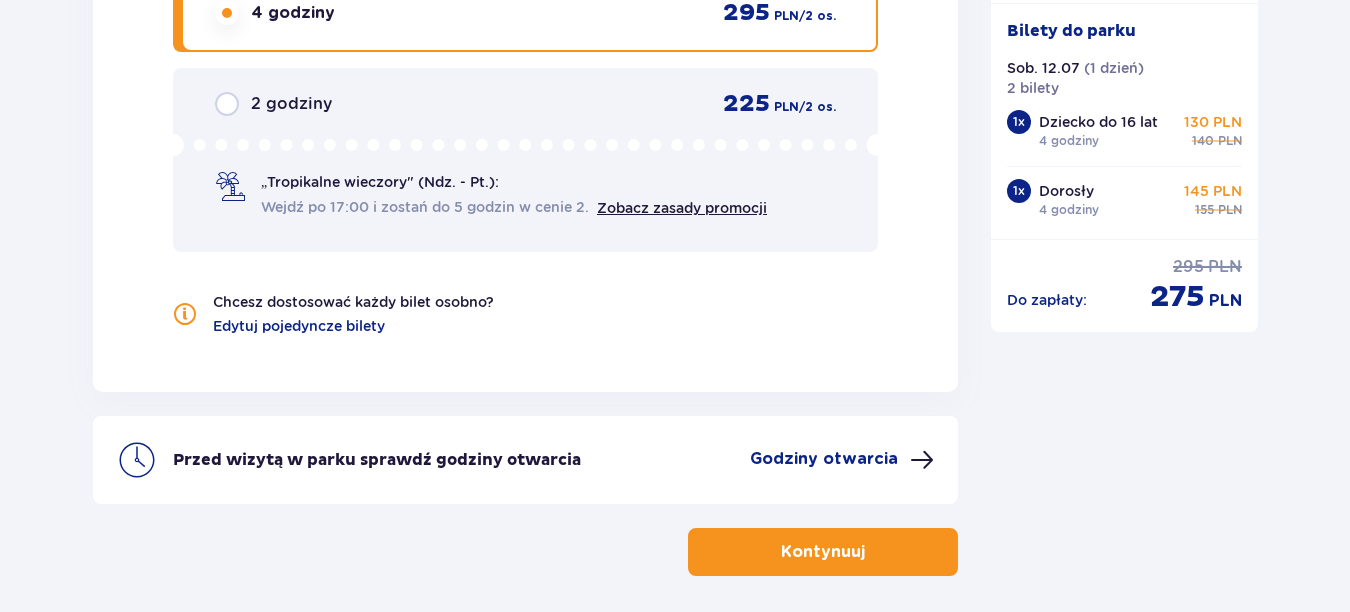 click on "Kontynuuj" at bounding box center [823, 552] 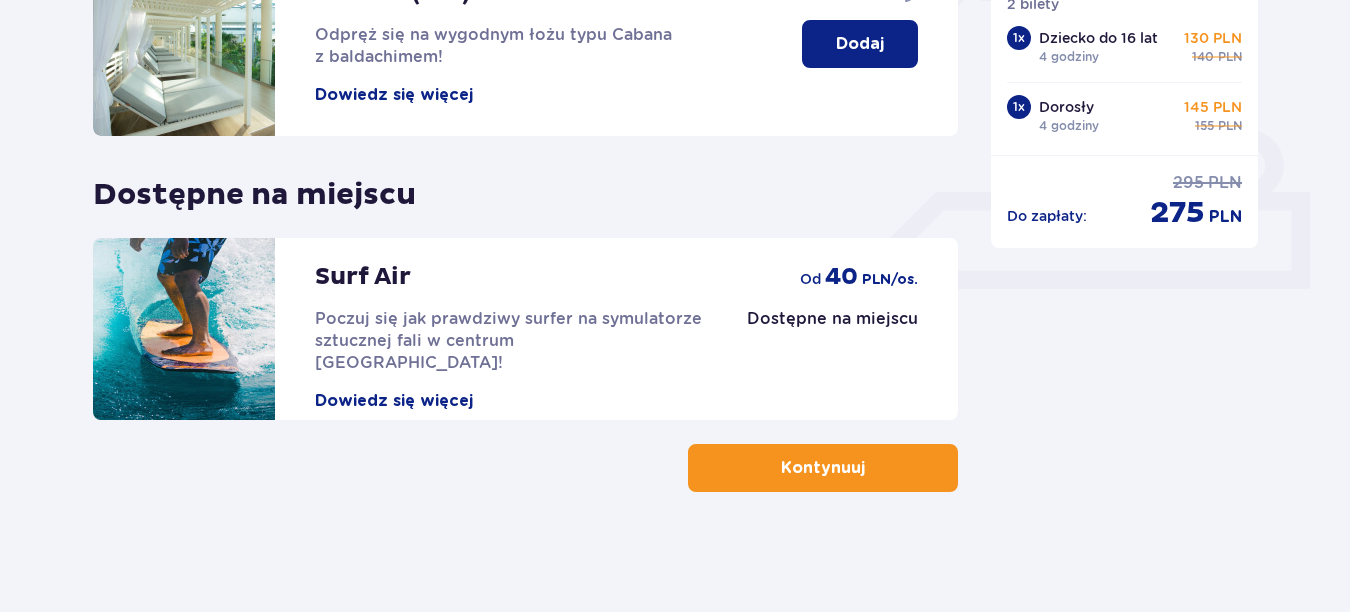 scroll, scrollTop: 0, scrollLeft: 0, axis: both 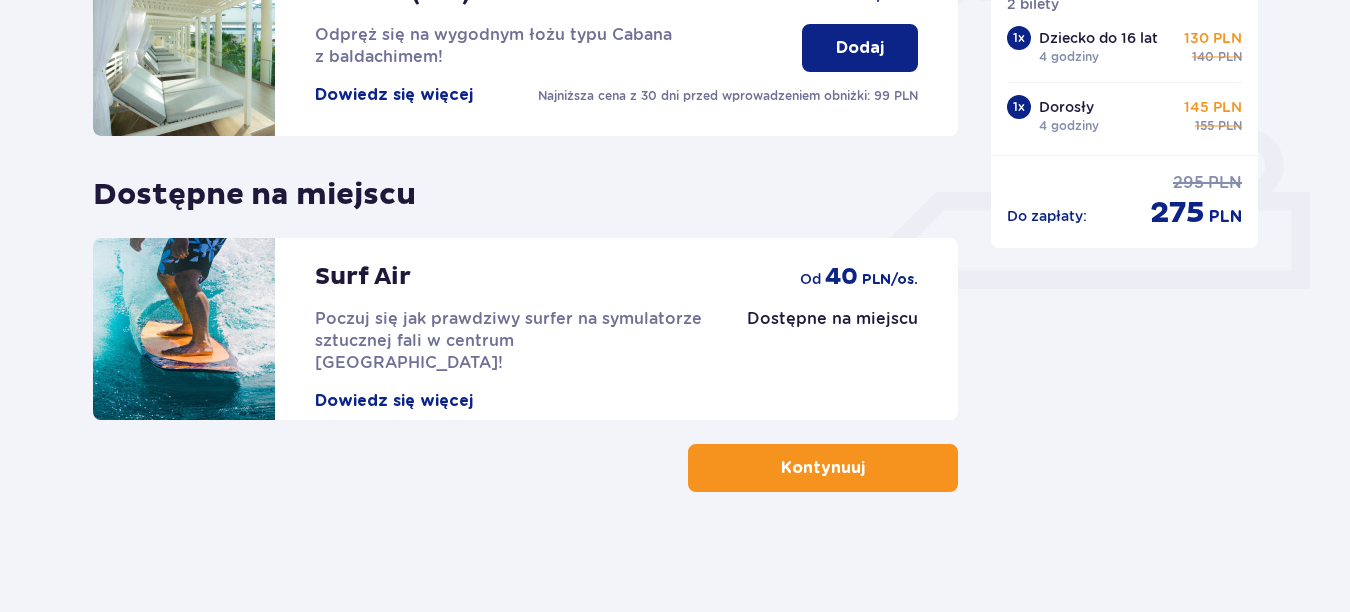 click at bounding box center (869, 468) 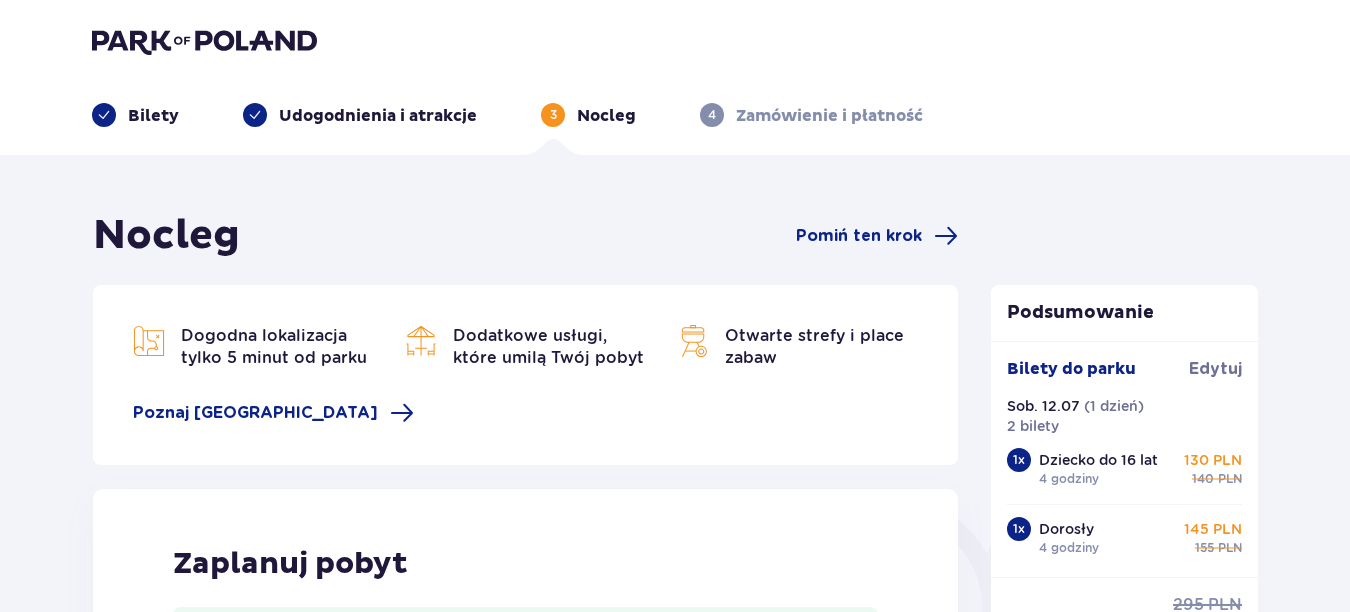 scroll, scrollTop: 0, scrollLeft: 0, axis: both 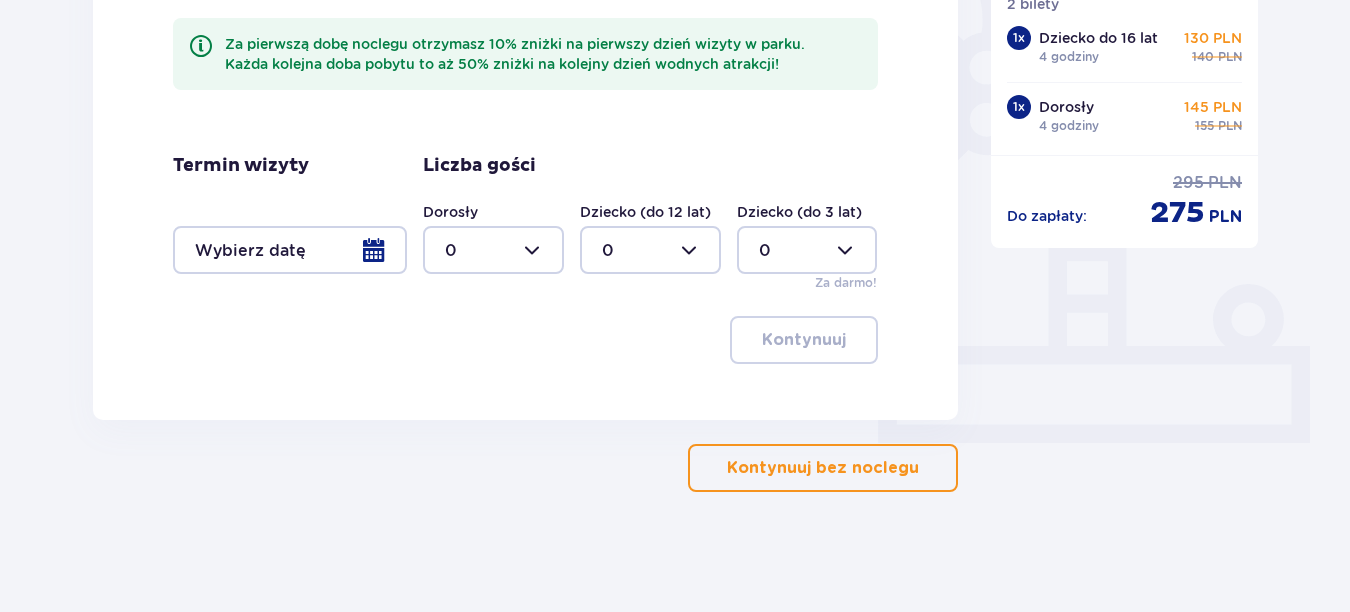 click on "Kontynuuj bez noclegu" at bounding box center [823, 468] 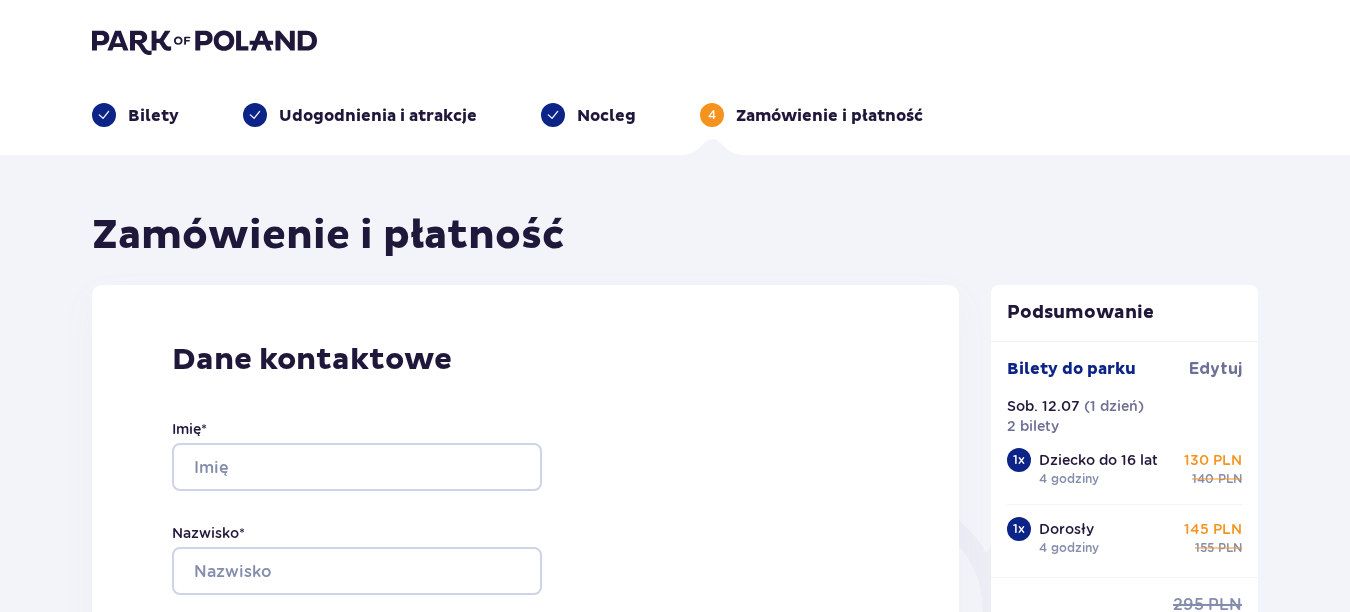 scroll, scrollTop: 0, scrollLeft: 0, axis: both 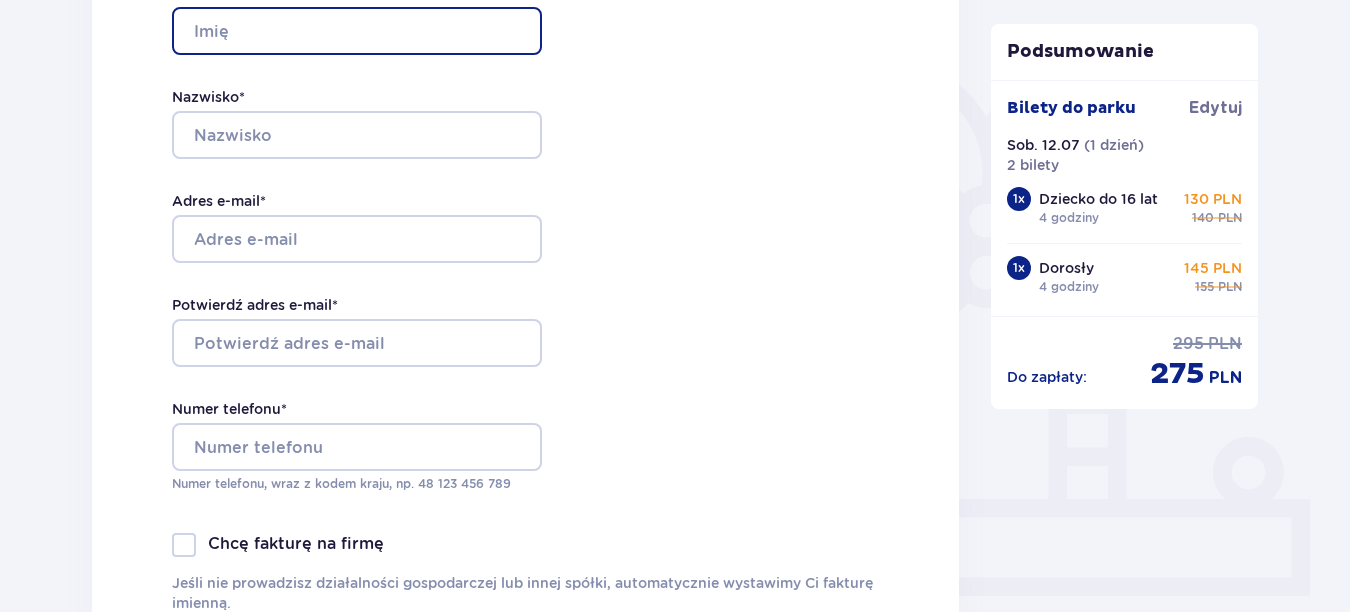 click on "Imię *" at bounding box center [357, 31] 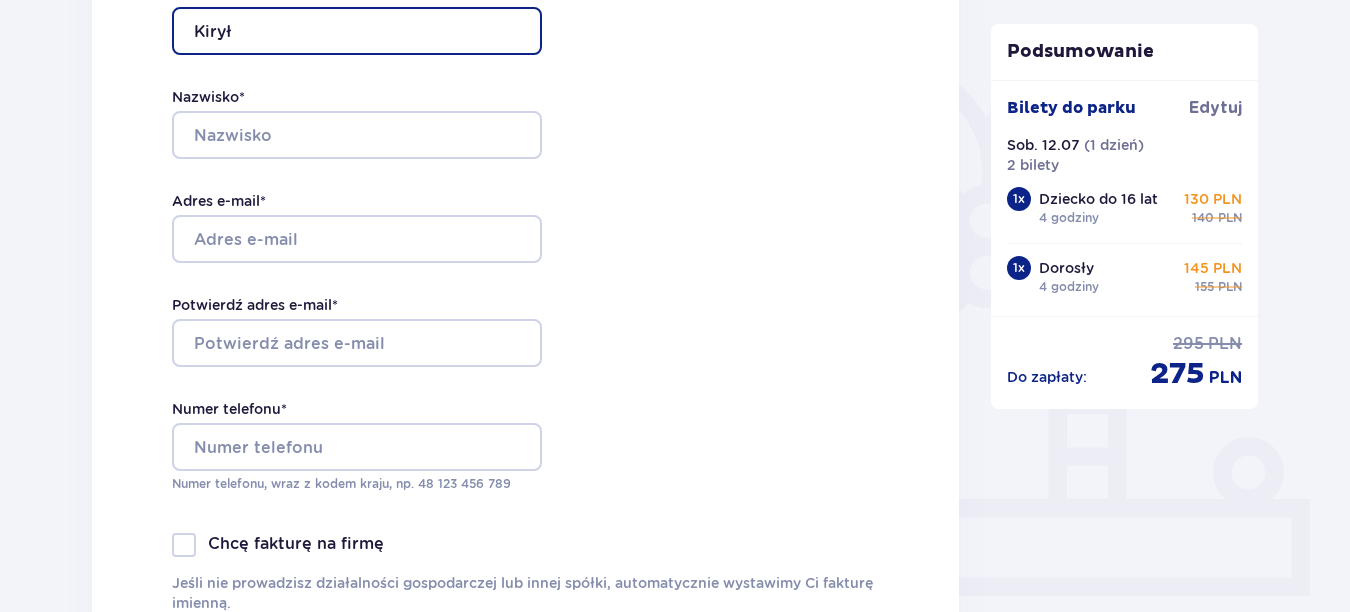 type on "Kirył" 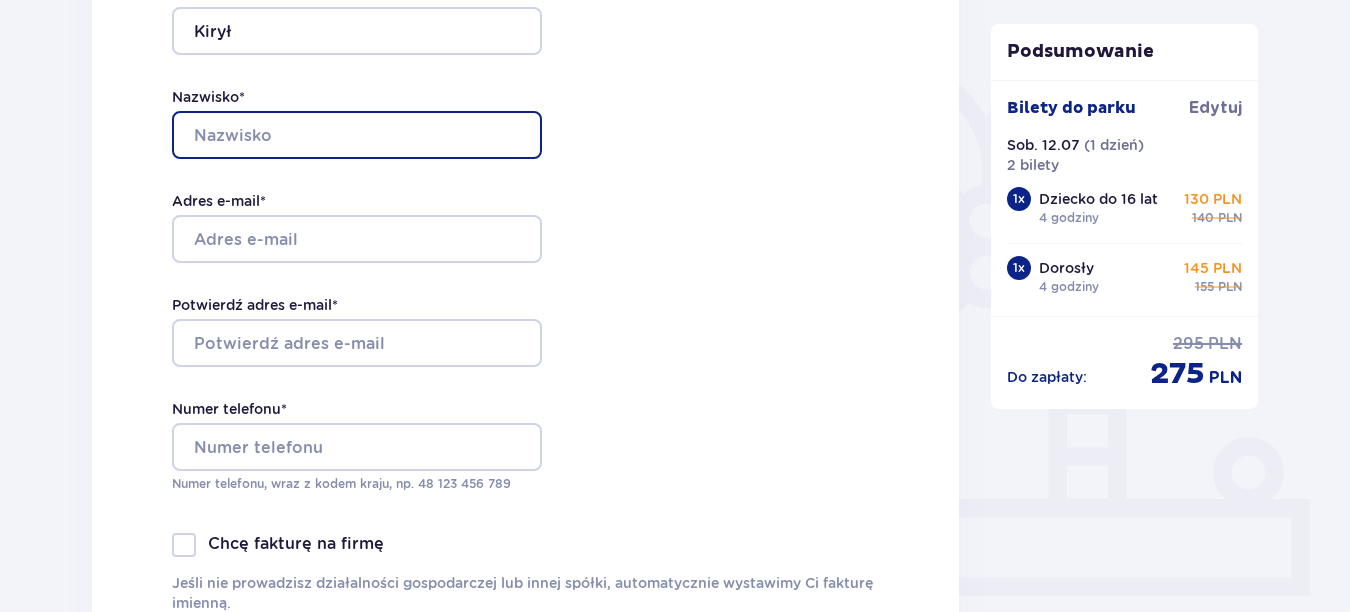 click on "Nazwisko *" at bounding box center [357, 135] 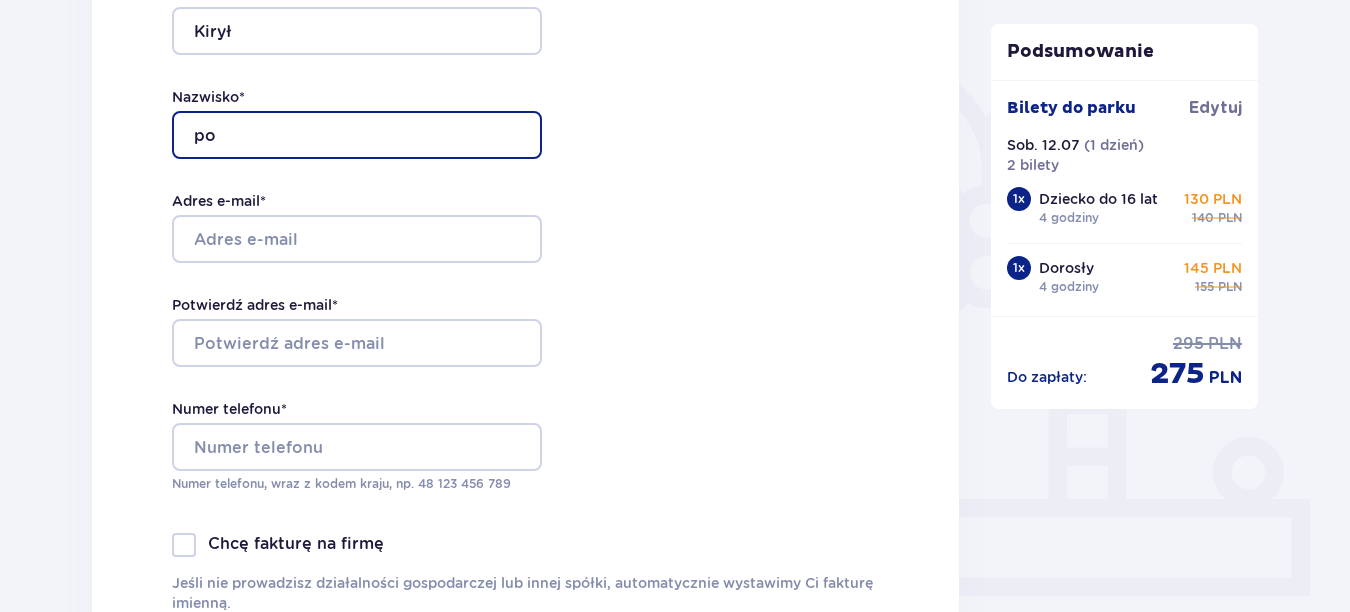 type on "p" 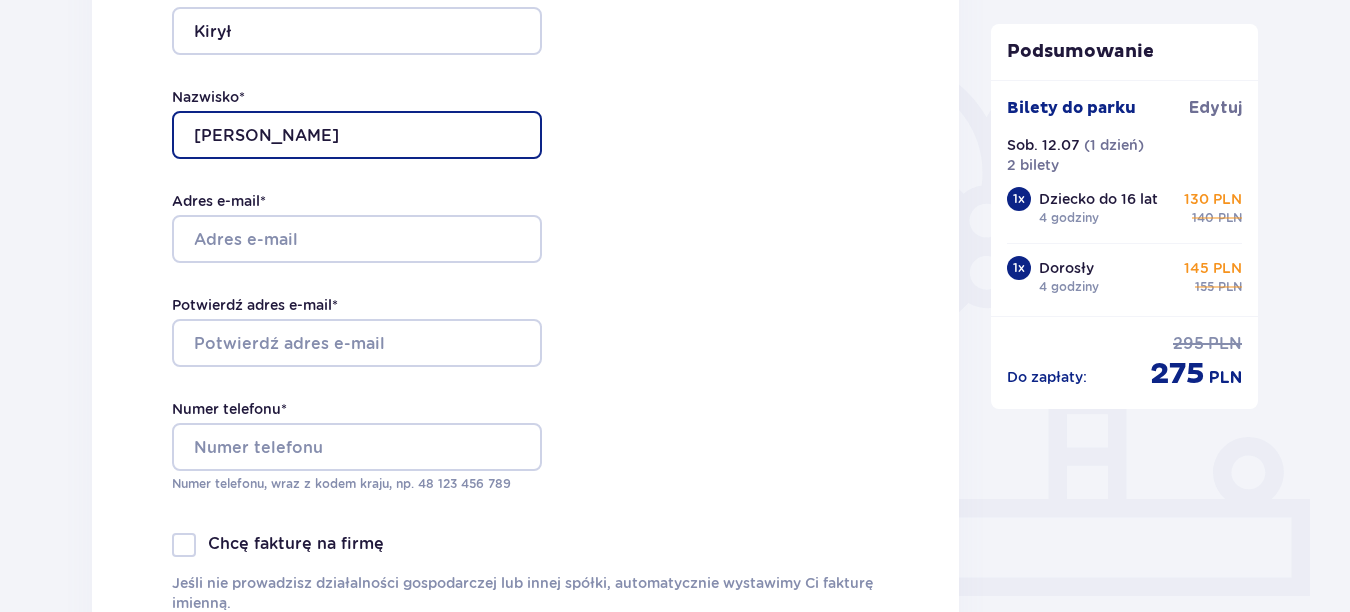 type on "Pozdniakowicz" 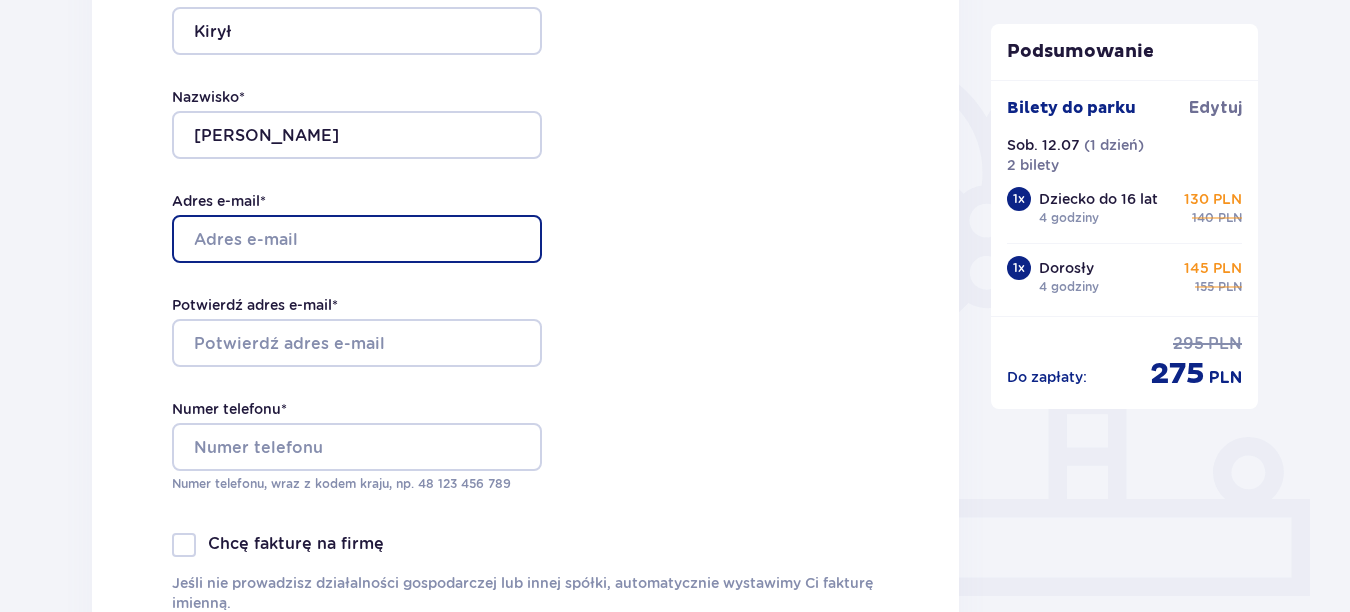 click on "Adres e-mail *" at bounding box center [357, 239] 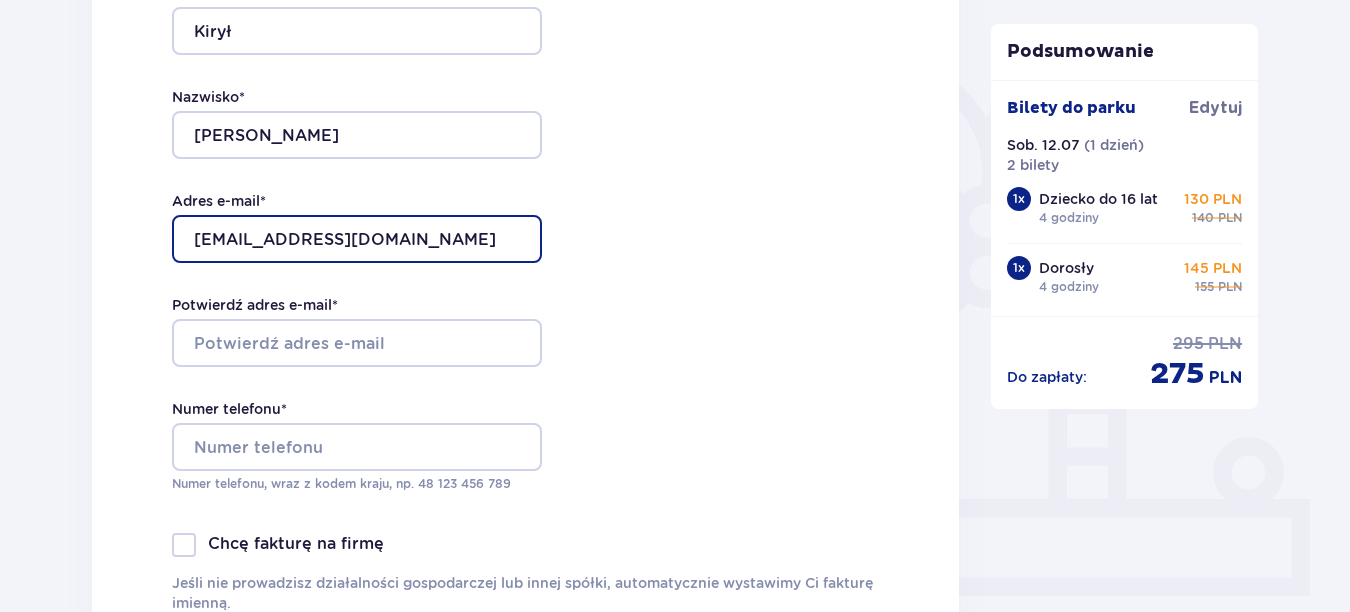 drag, startPoint x: 402, startPoint y: 228, endPoint x: 126, endPoint y: 255, distance: 277.3175 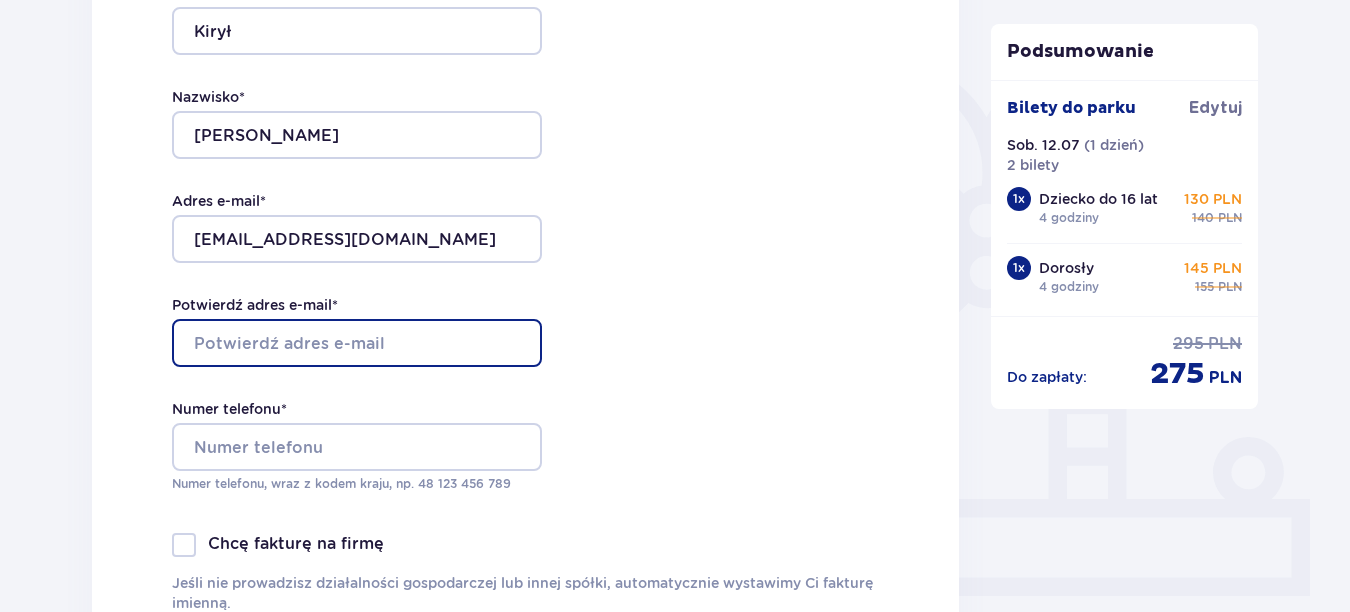 click on "Potwierdź adres e-mail *" at bounding box center (357, 343) 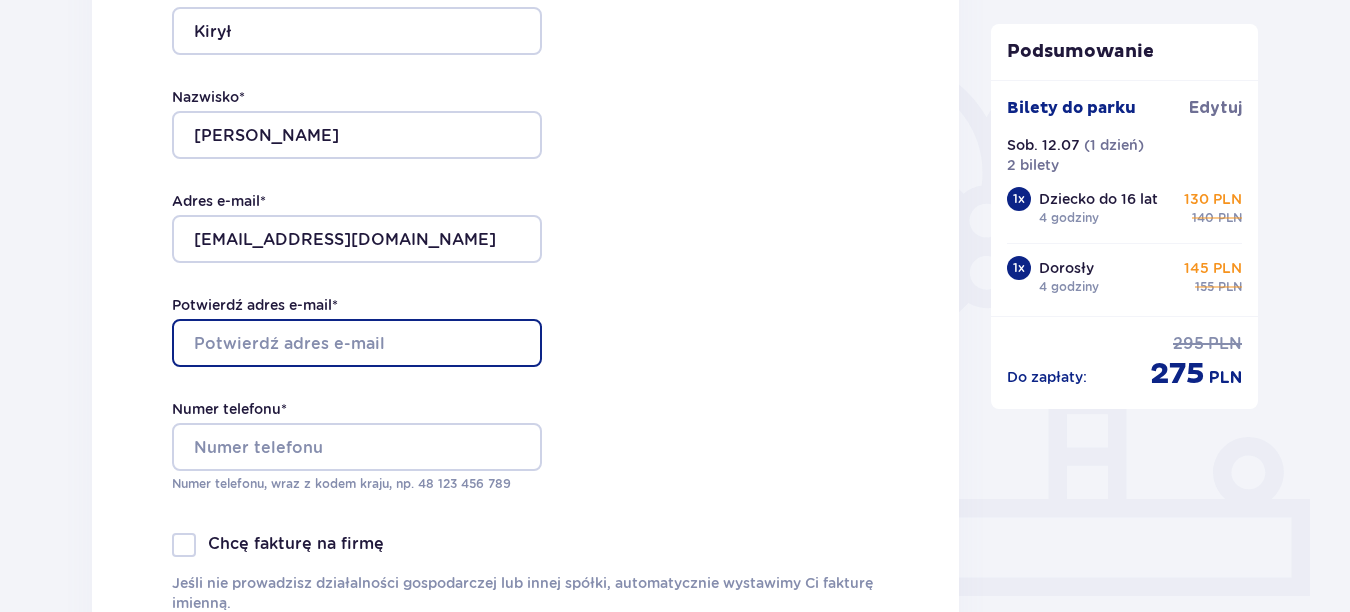 paste on "[EMAIL_ADDRESS][DOMAIN_NAME]" 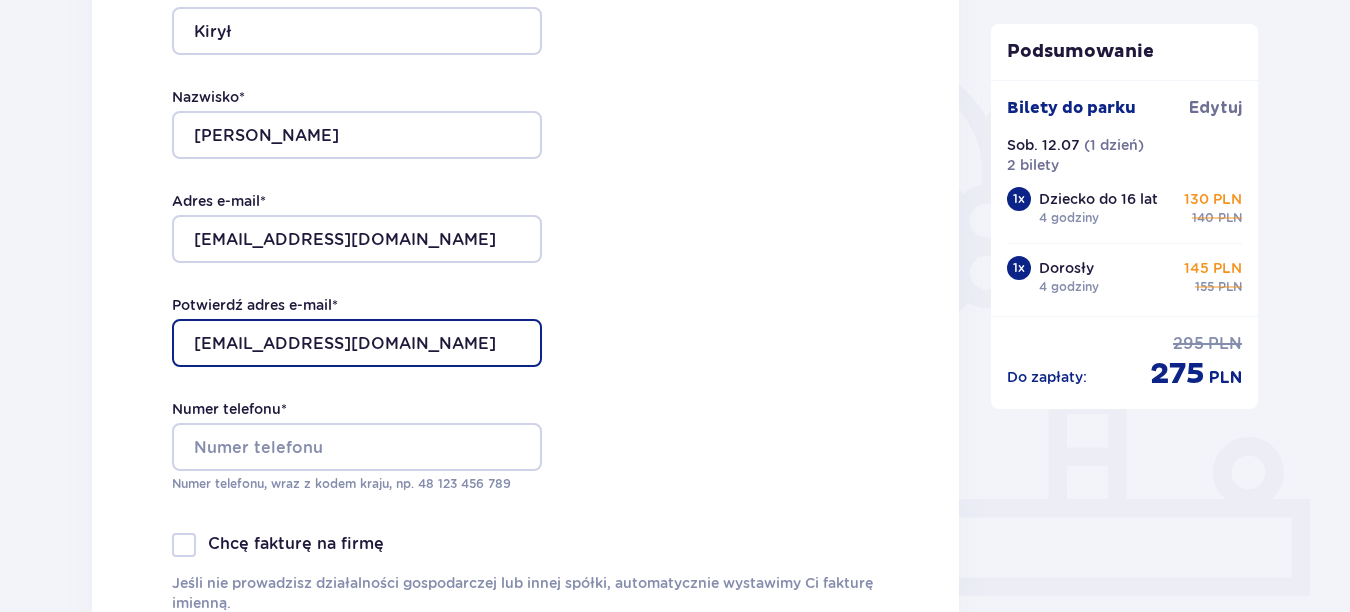 type on "[EMAIL_ADDRESS][DOMAIN_NAME]" 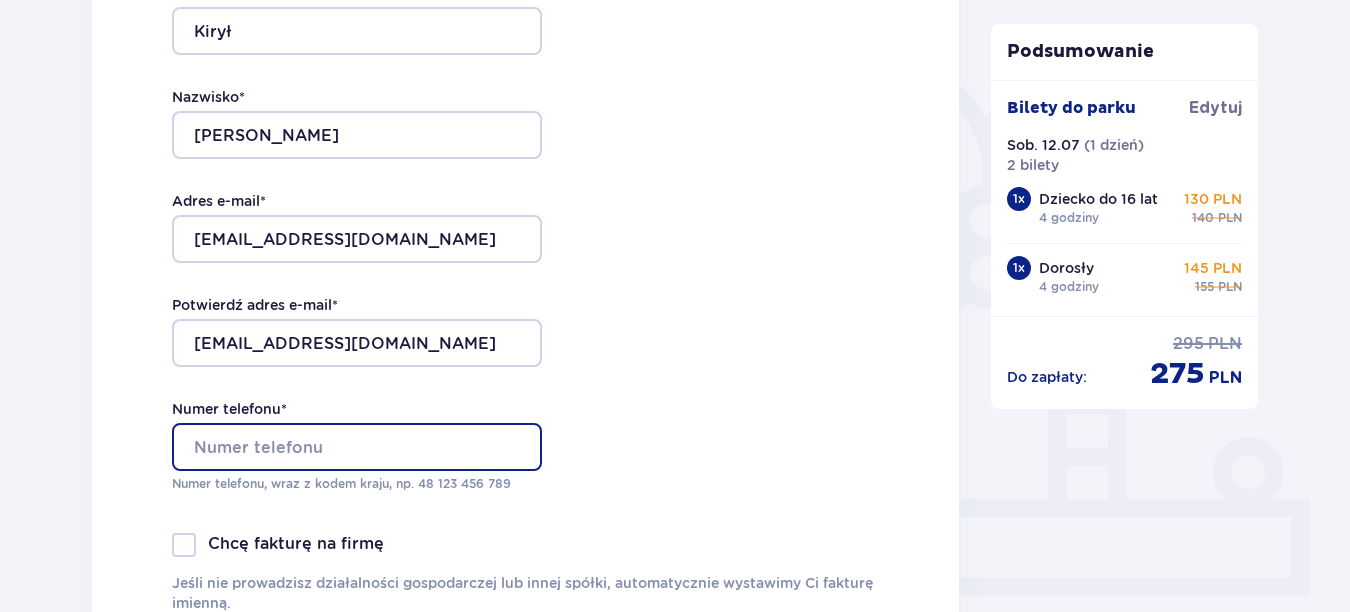 click on "Numer telefonu *" at bounding box center (357, 447) 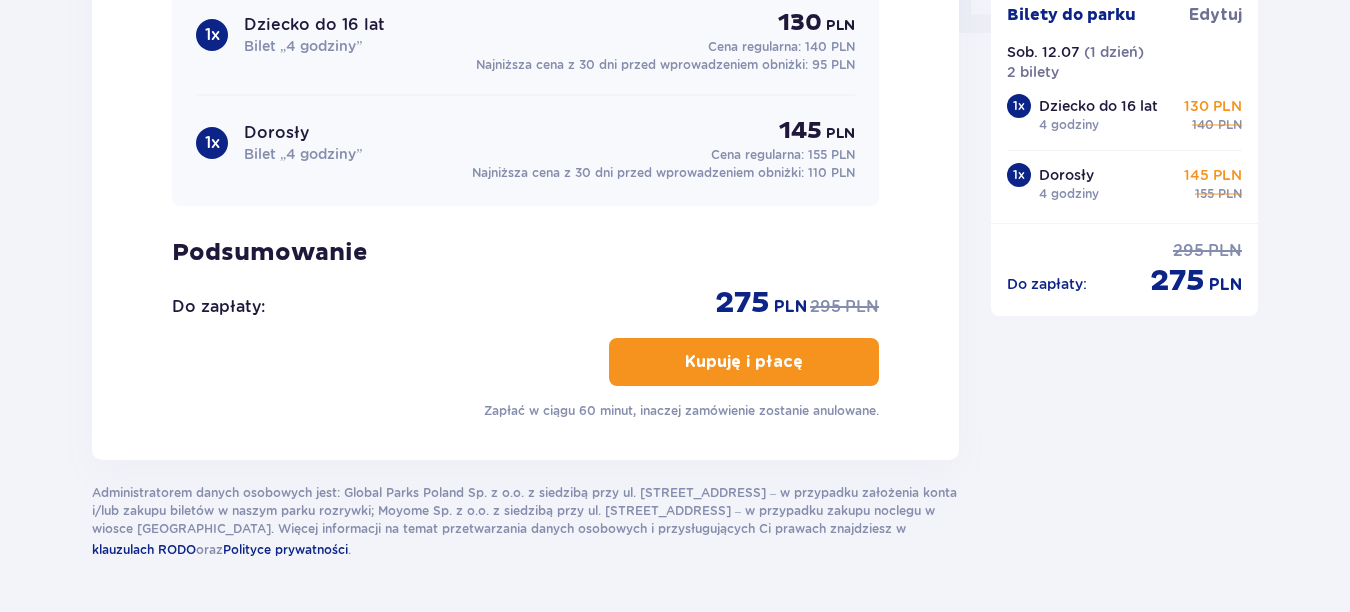 scroll, scrollTop: 2085, scrollLeft: 0, axis: vertical 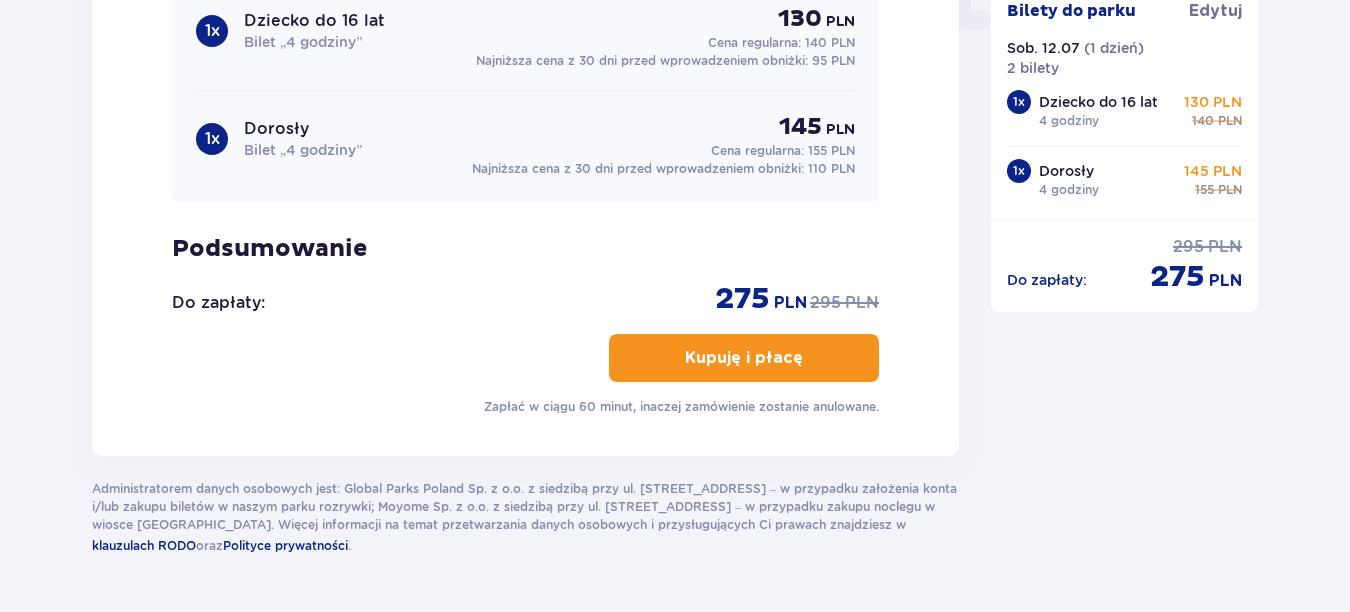 type on "+37061217579" 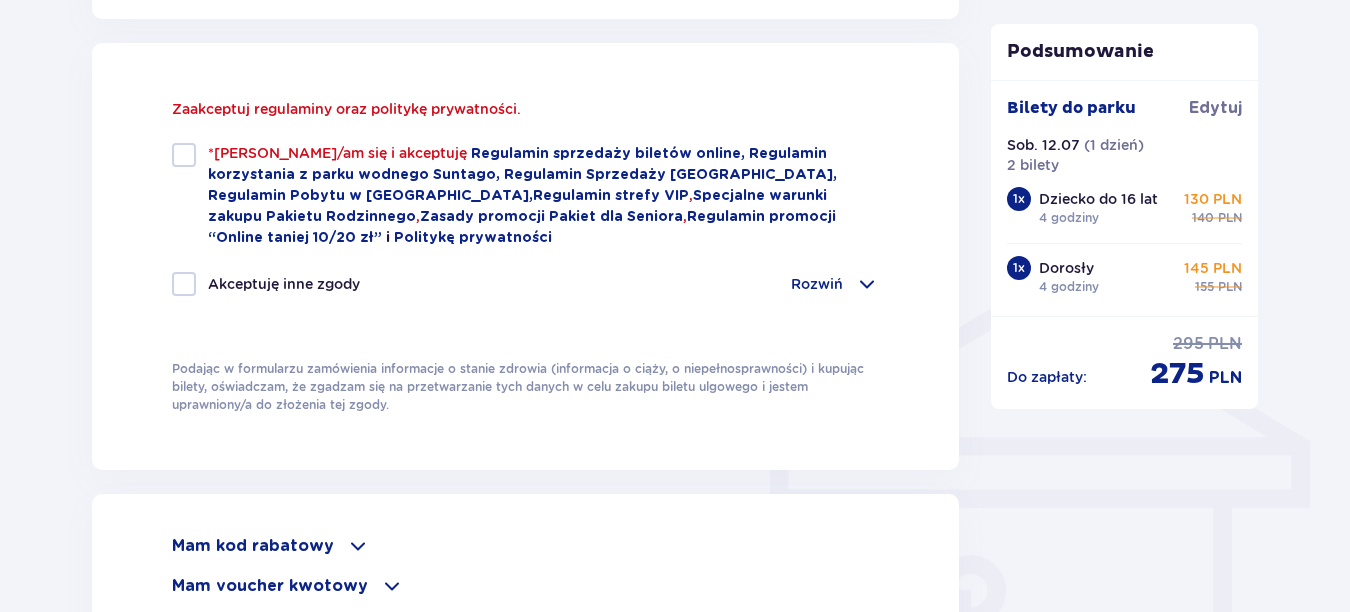 scroll, scrollTop: 1344, scrollLeft: 0, axis: vertical 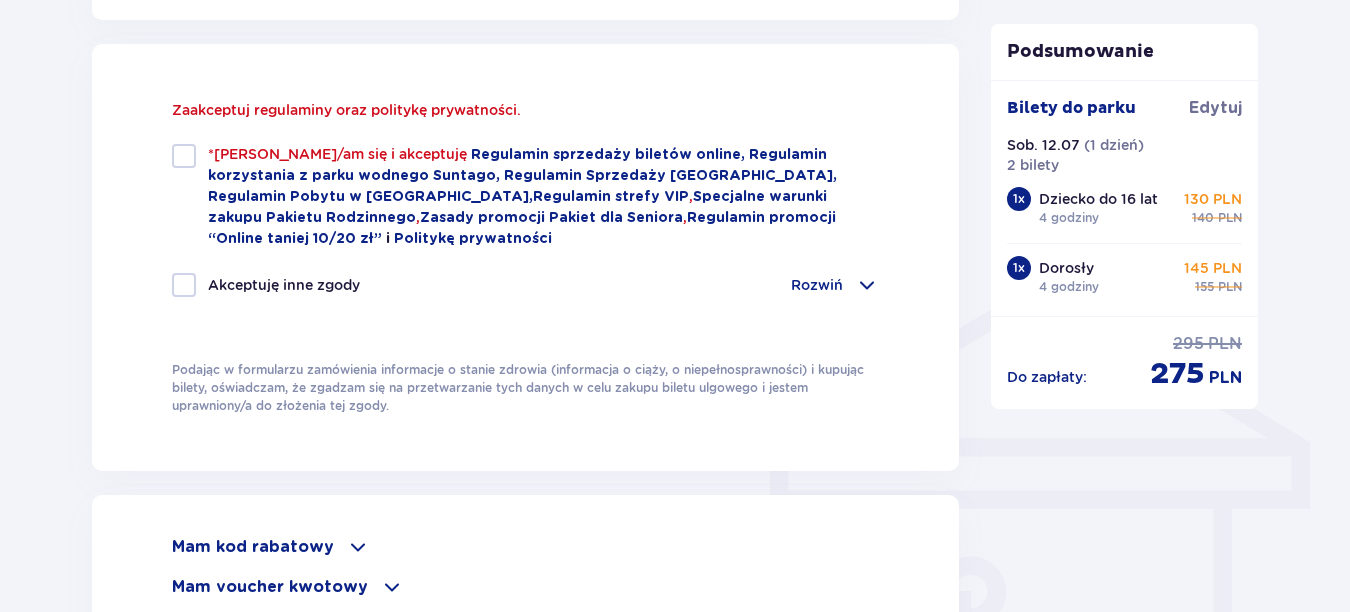 click at bounding box center (184, 156) 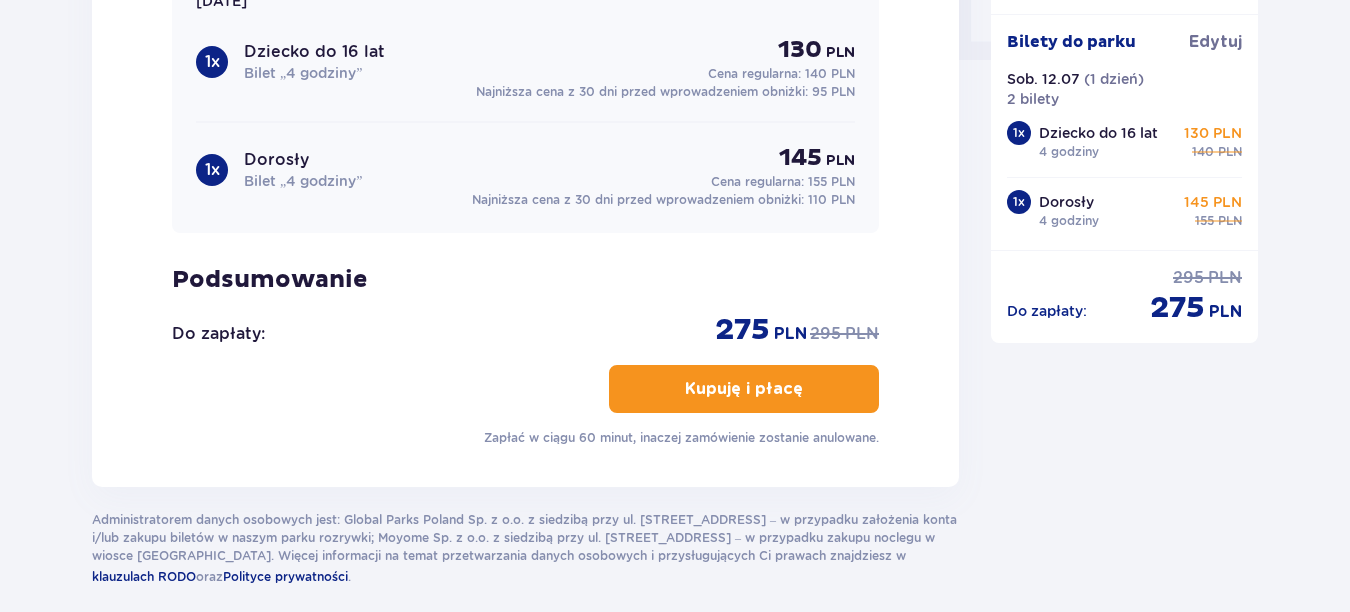 scroll, scrollTop: 2081, scrollLeft: 0, axis: vertical 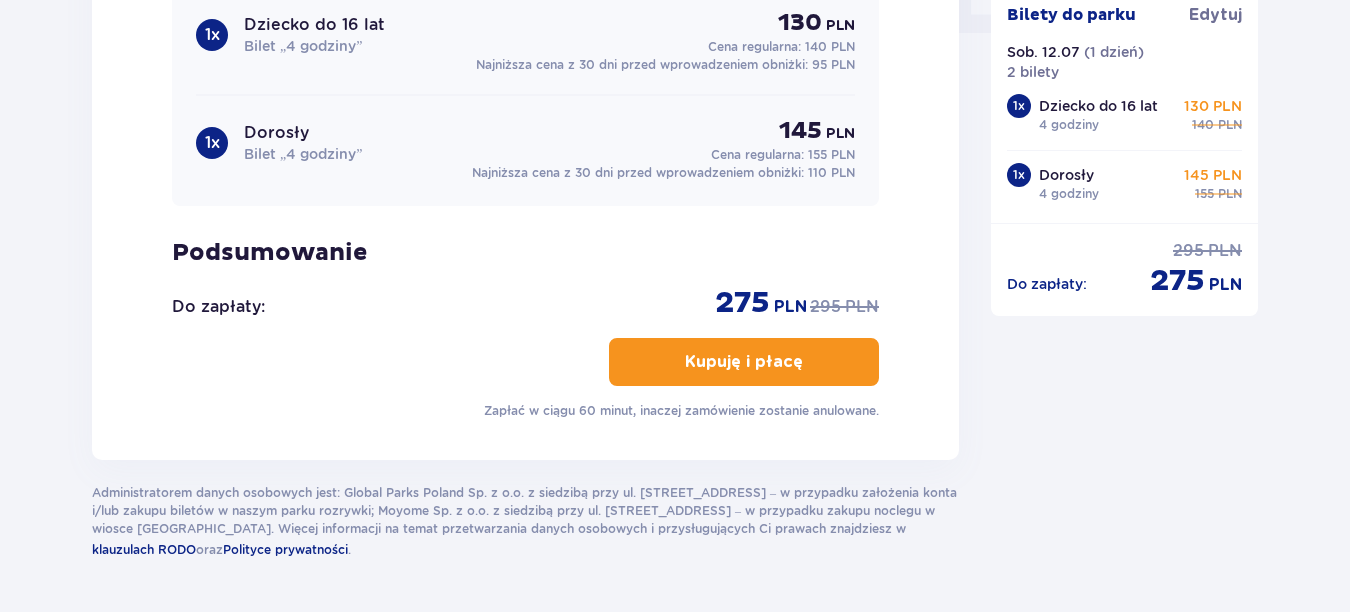 click at bounding box center [807, 362] 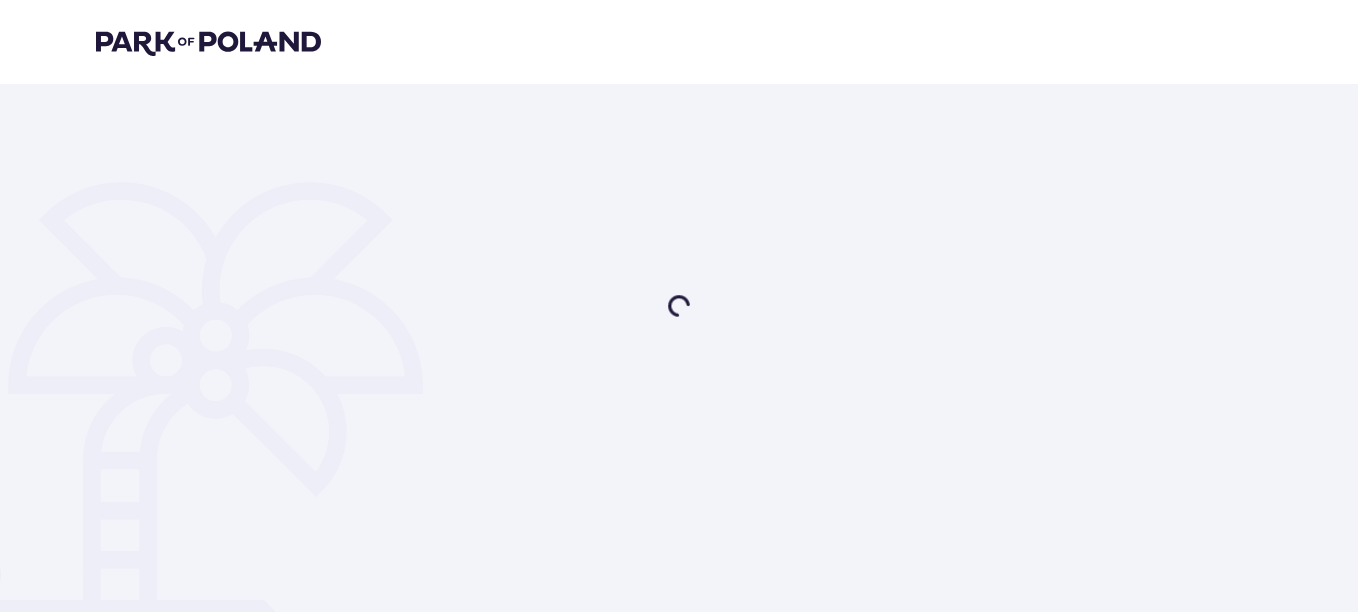 scroll, scrollTop: 0, scrollLeft: 0, axis: both 